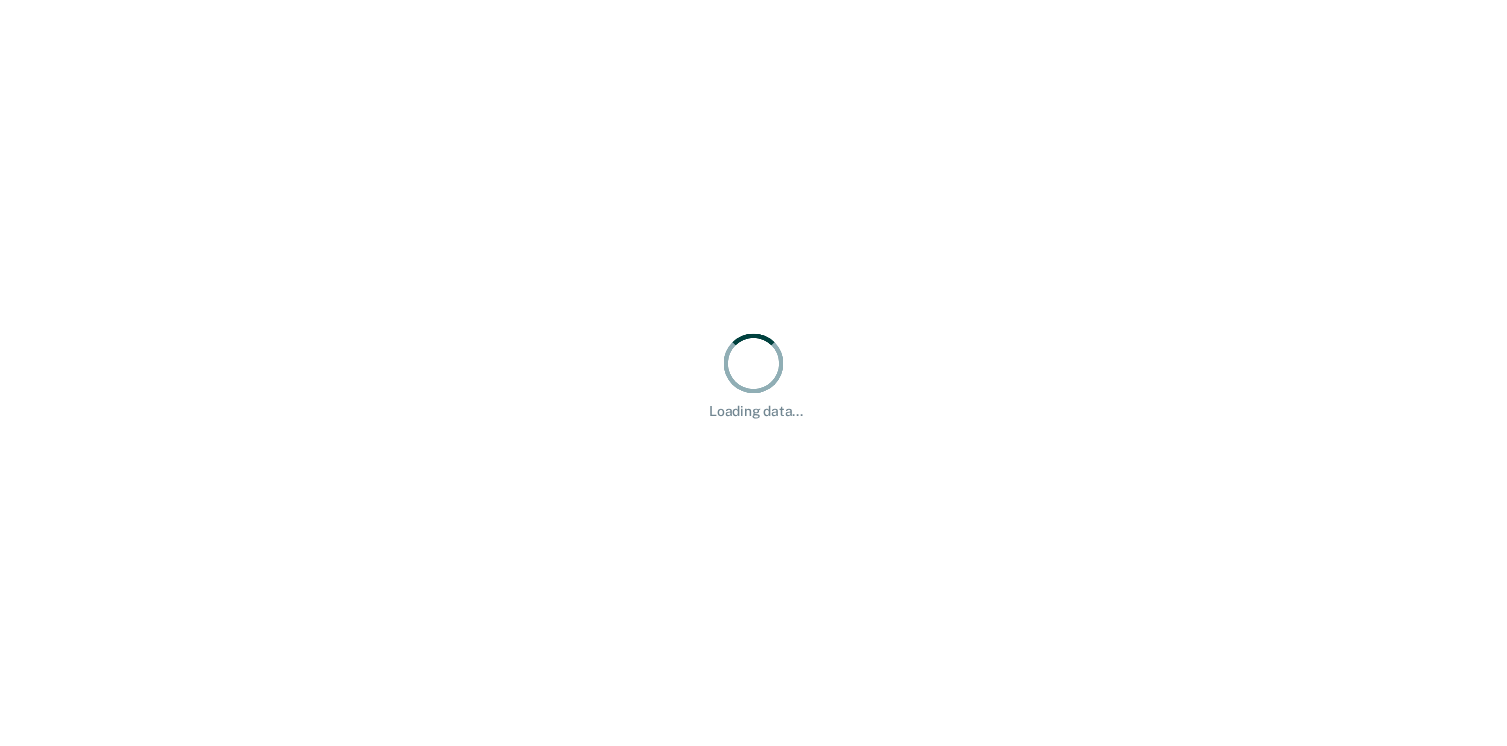 scroll, scrollTop: 0, scrollLeft: 0, axis: both 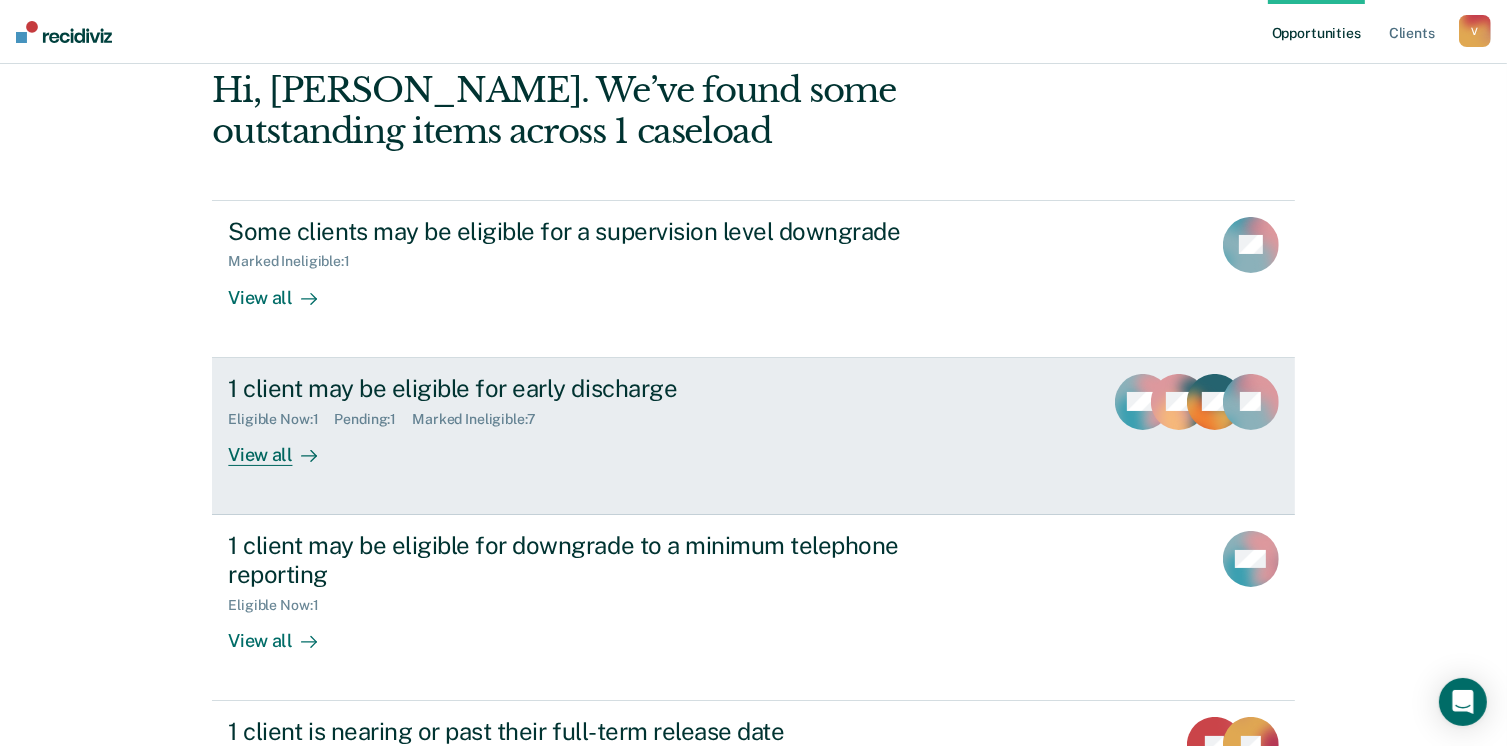 click on "View all" at bounding box center [284, 446] 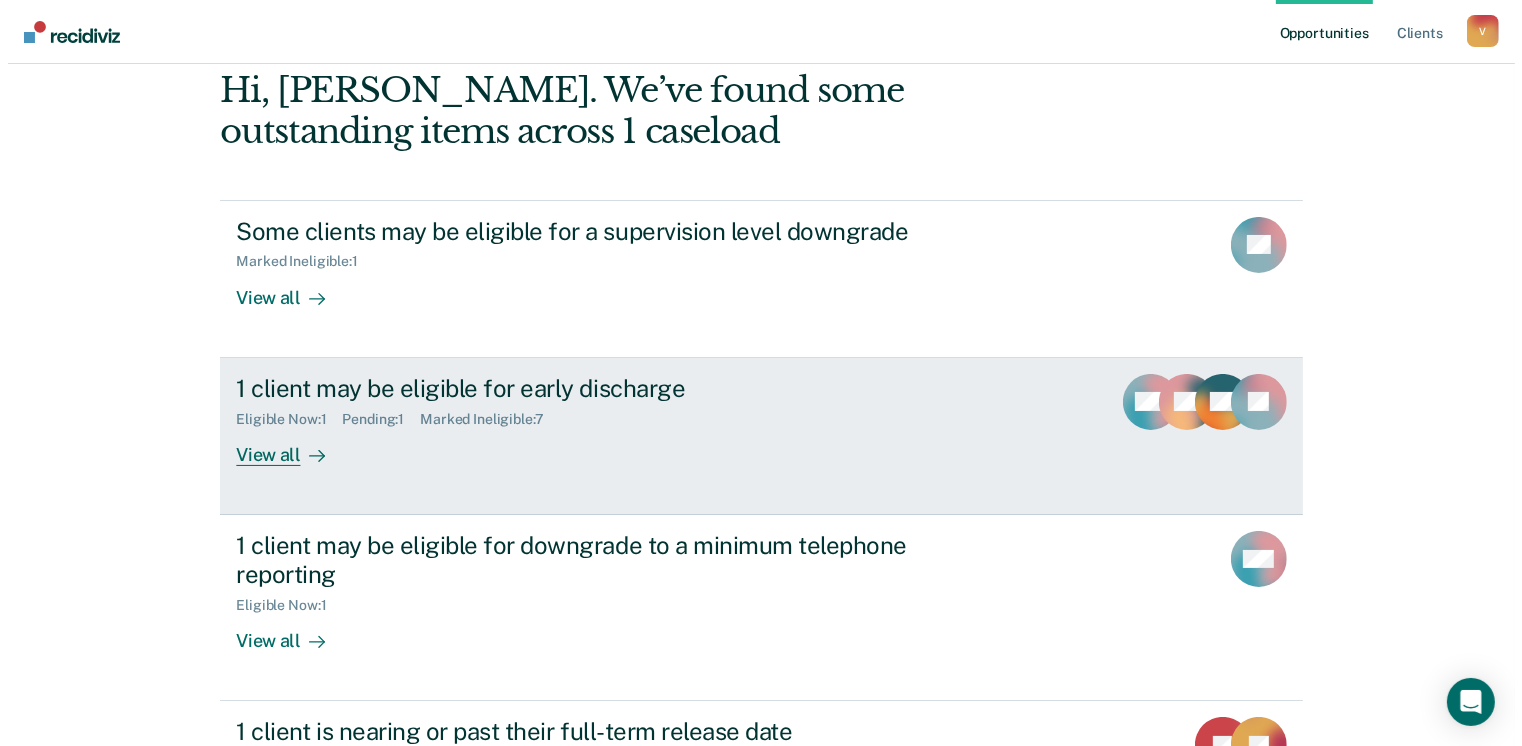 scroll, scrollTop: 0, scrollLeft: 0, axis: both 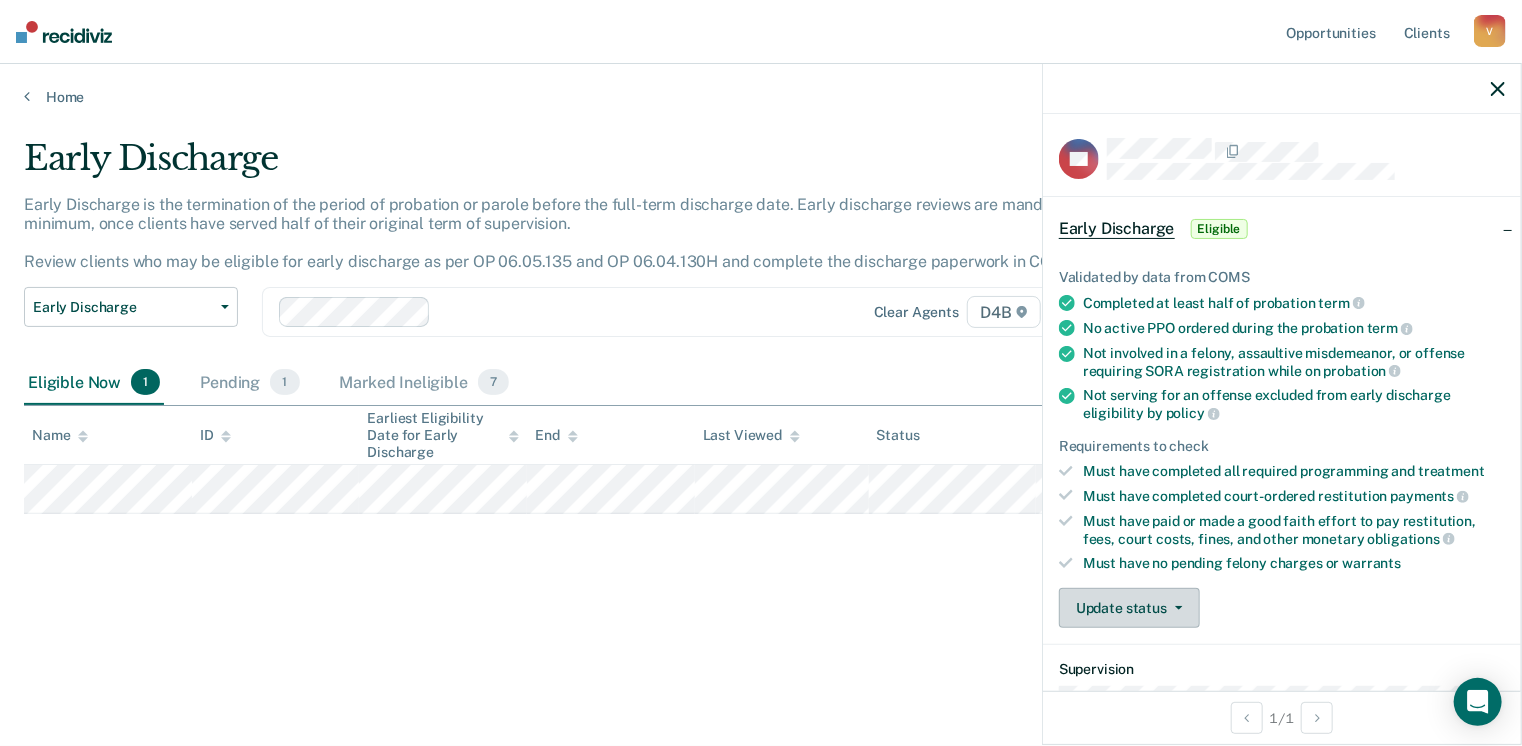 click on "Update status" at bounding box center [1129, 608] 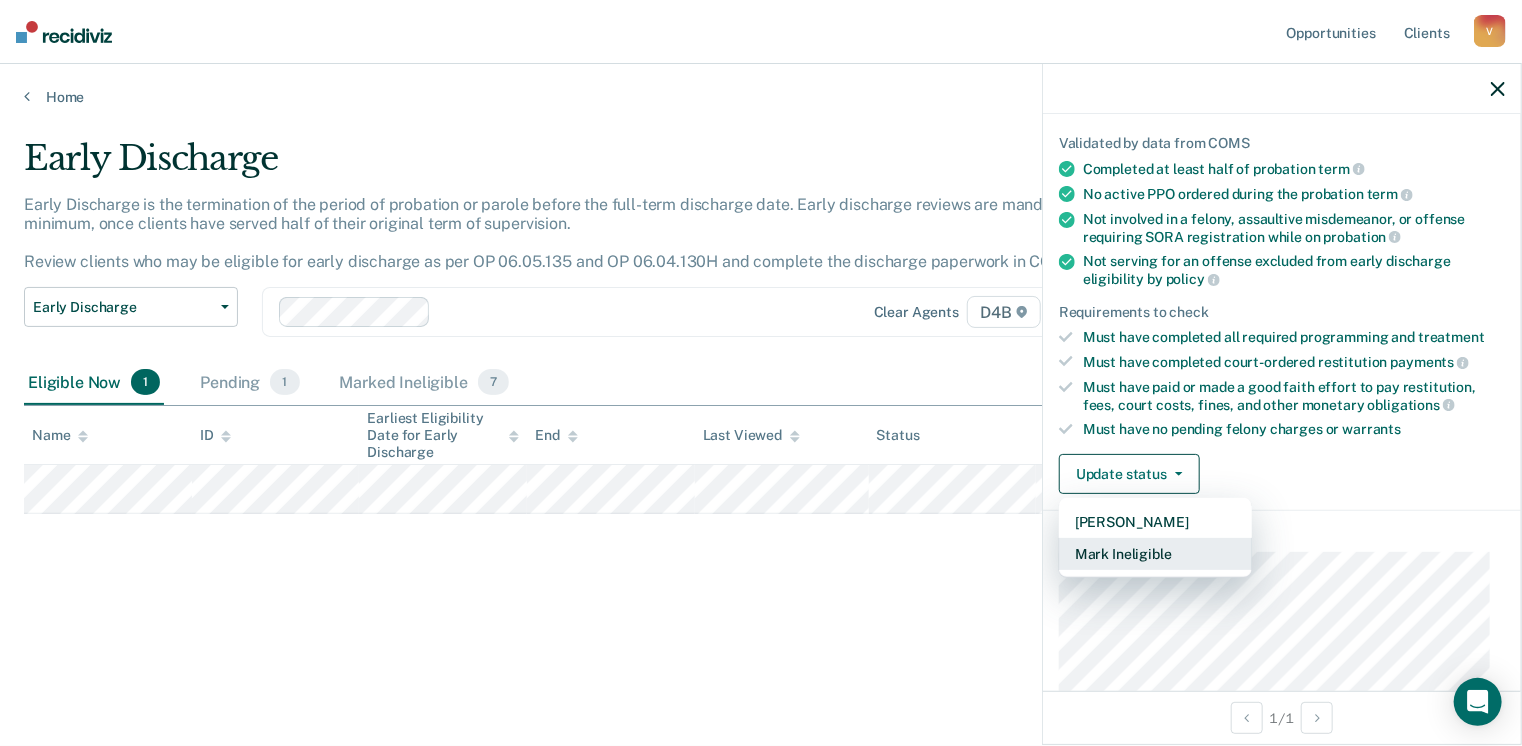 scroll, scrollTop: 392, scrollLeft: 0, axis: vertical 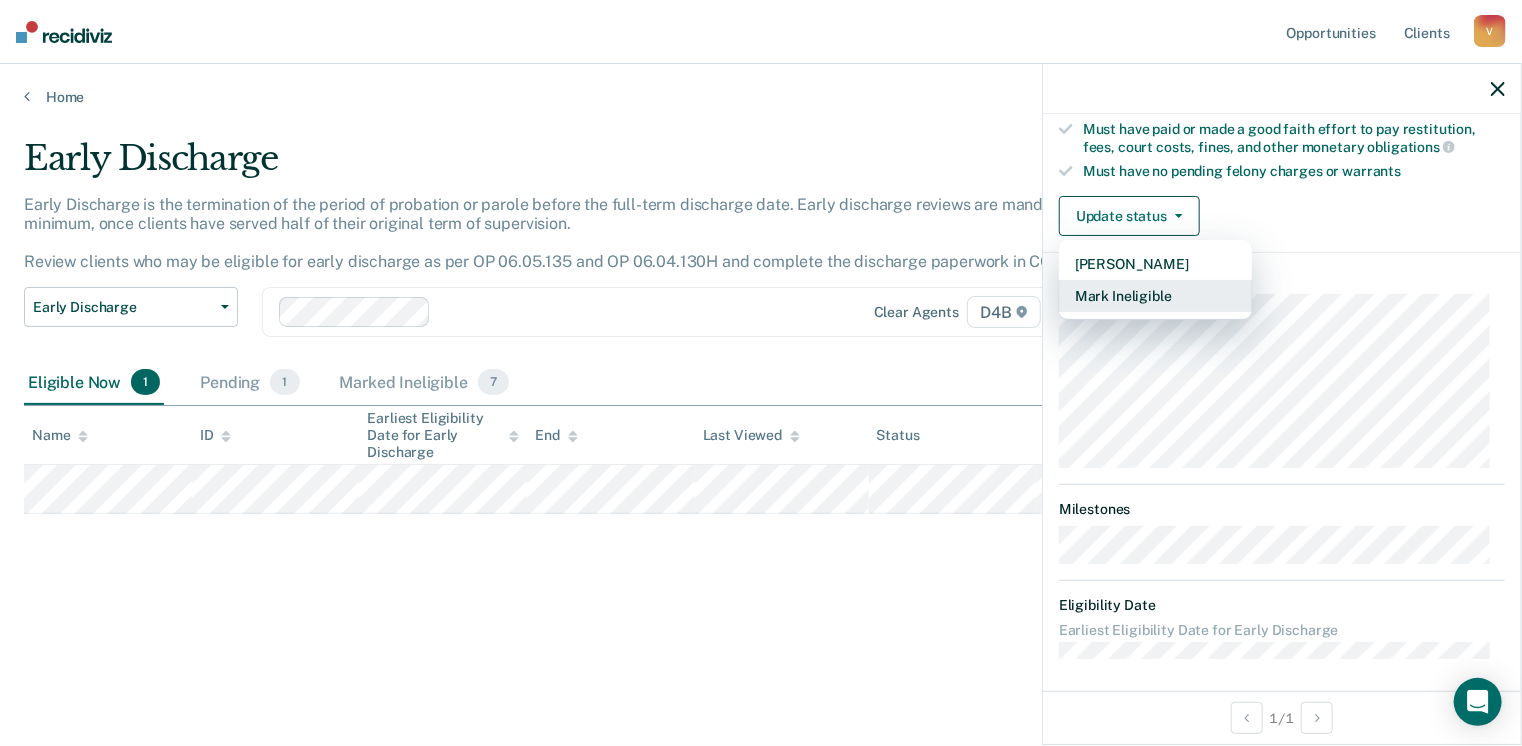 click on "Mark Ineligible" at bounding box center (1155, 296) 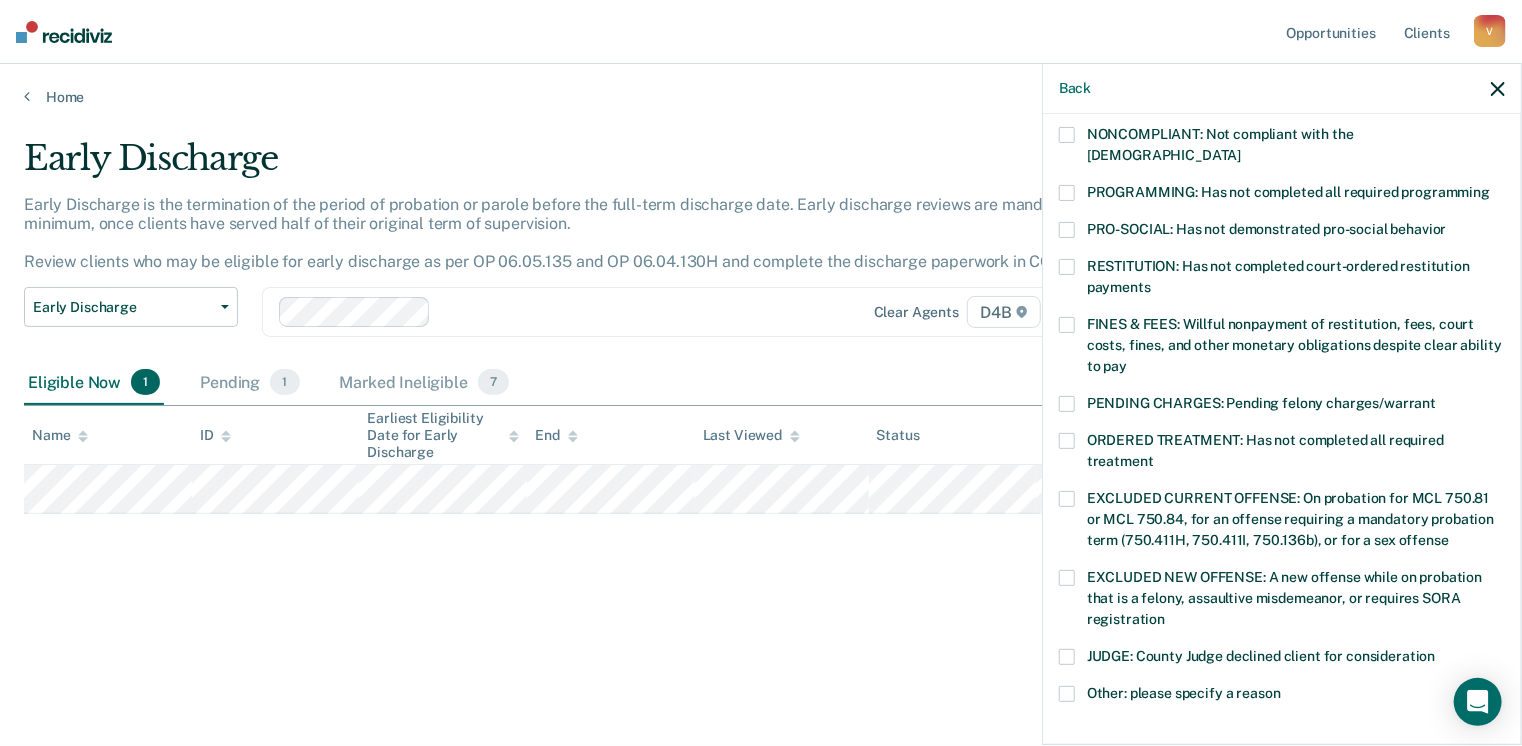 scroll, scrollTop: 630, scrollLeft: 0, axis: vertical 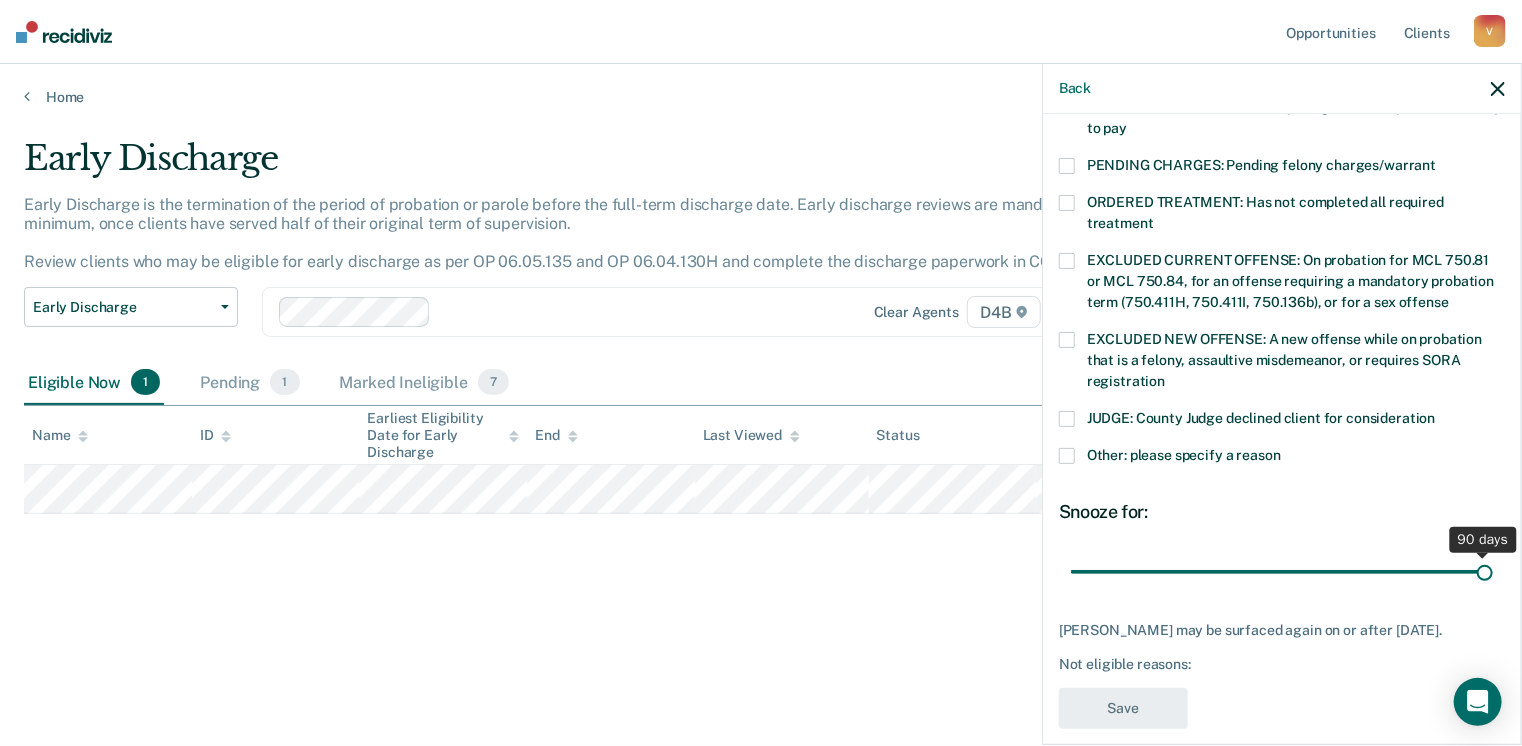drag, startPoint x: 1207, startPoint y: 553, endPoint x: 1528, endPoint y: 560, distance: 321.07632 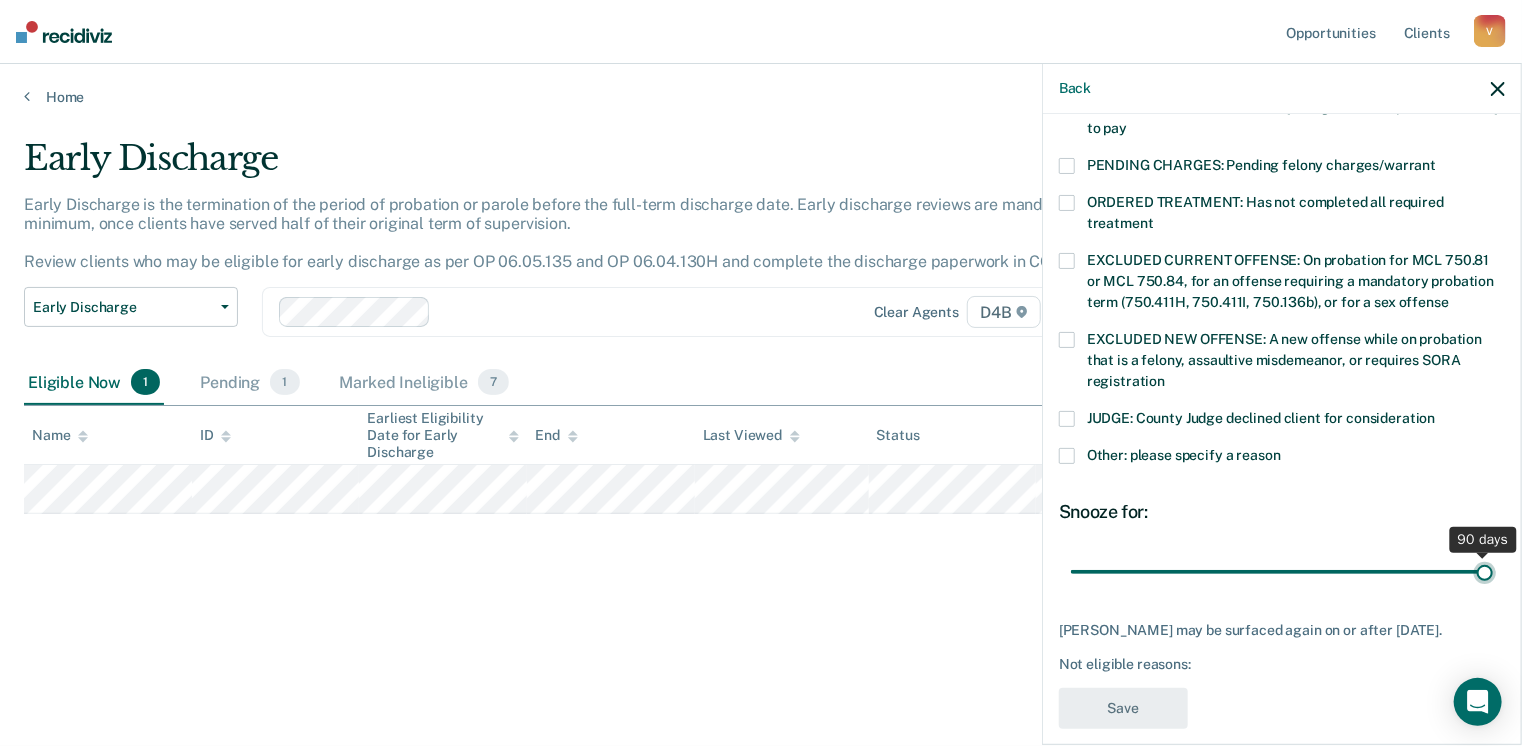 type on "90" 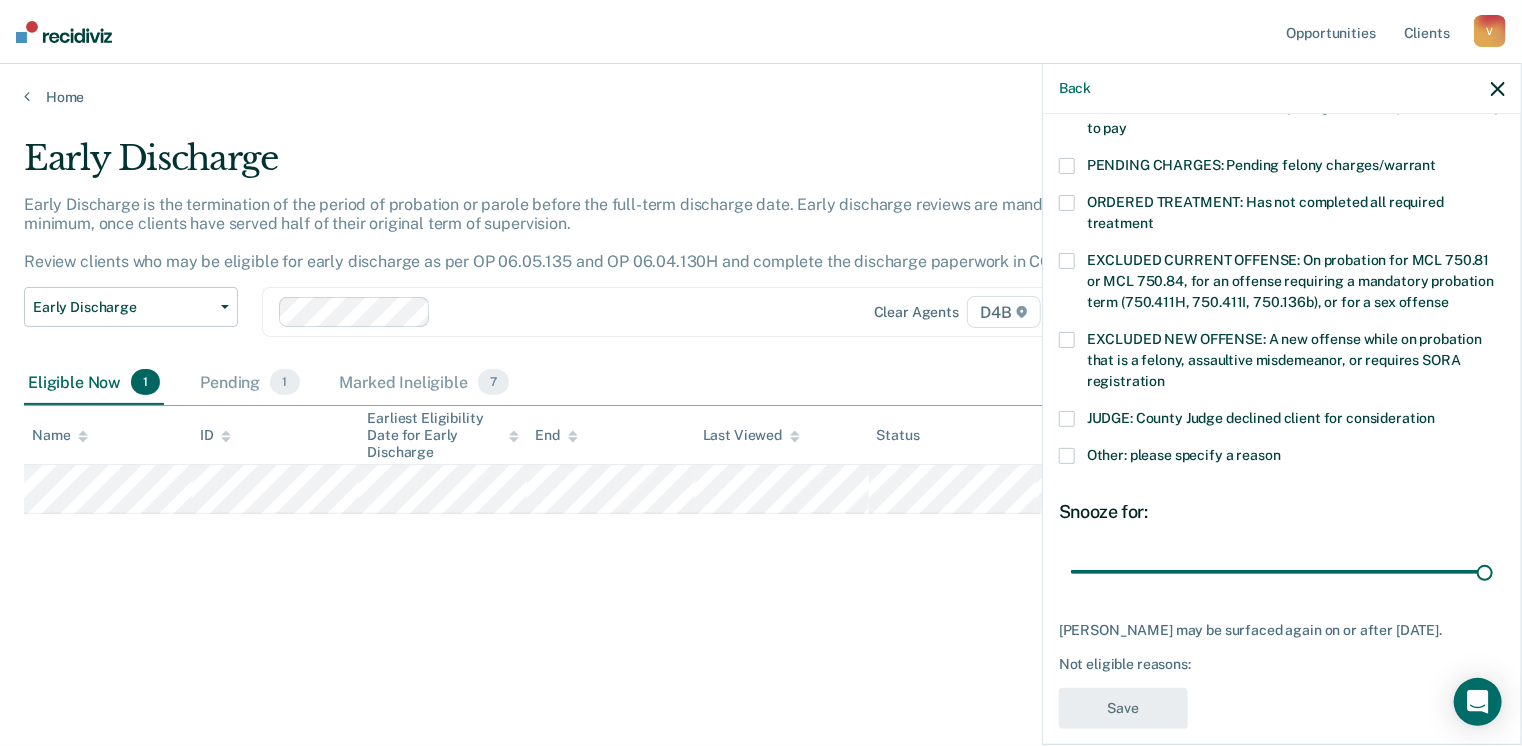 click on "Other: please specify a reason" at bounding box center (1282, 458) 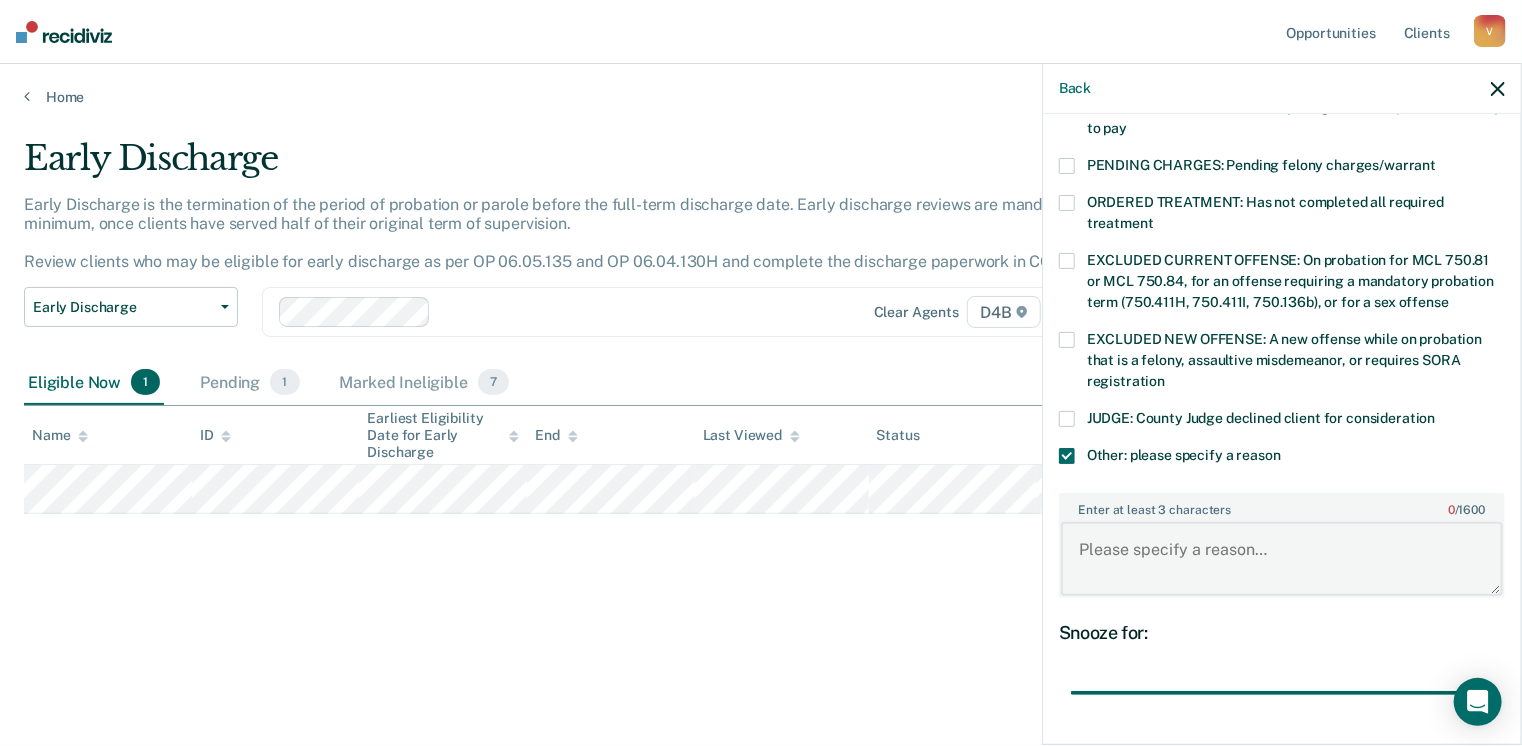 click on "Enter at least 3 characters 0  /  1600" at bounding box center [1282, 559] 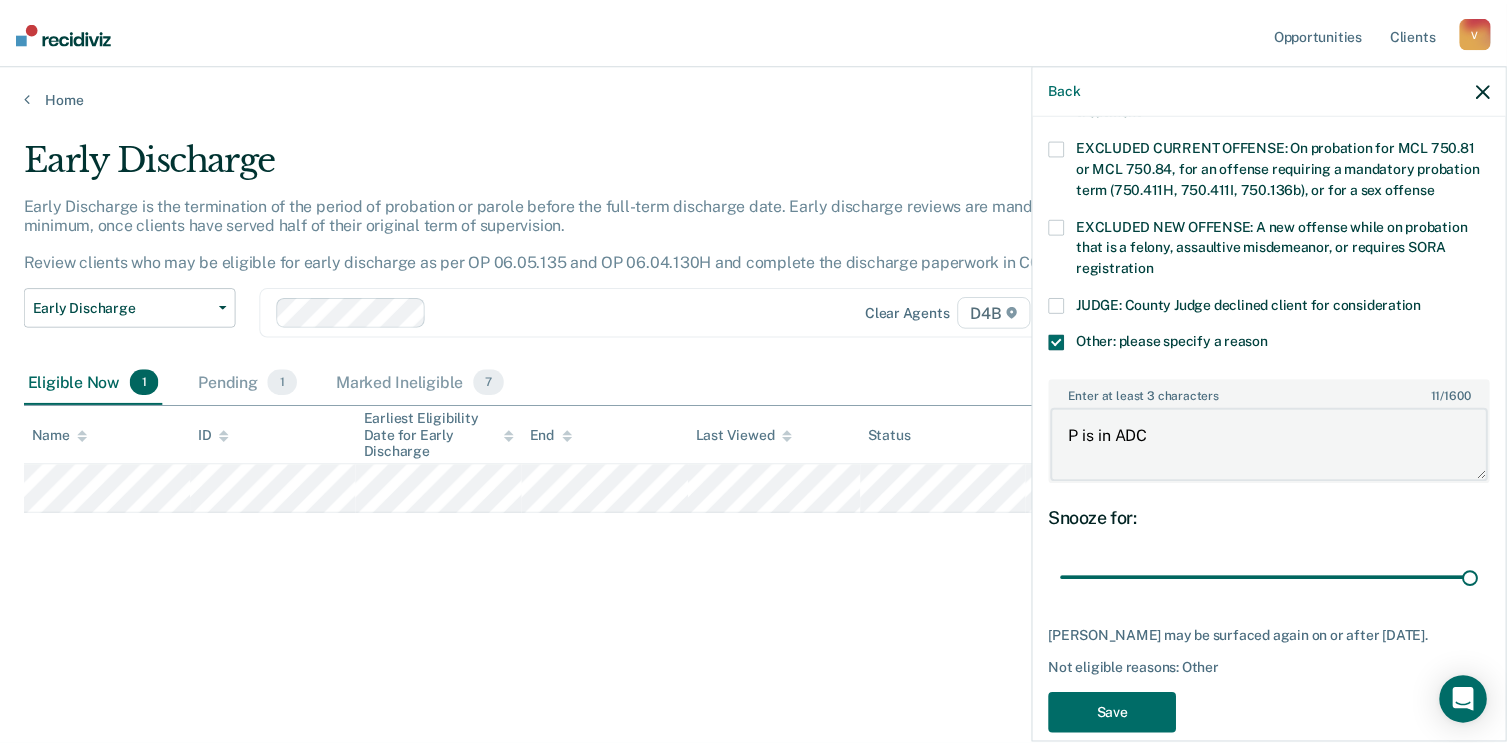 scroll, scrollTop: 749, scrollLeft: 0, axis: vertical 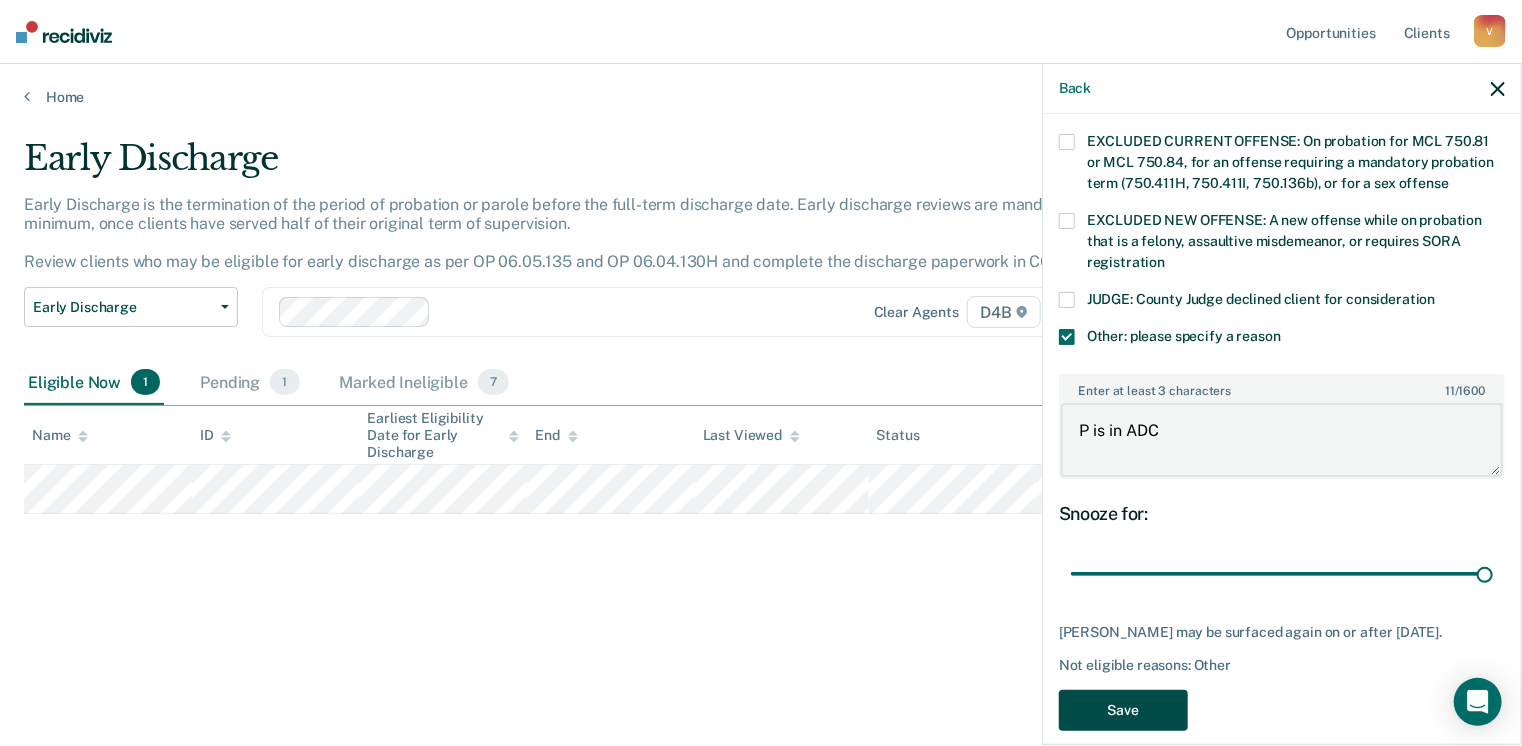 type on "P is in ADC" 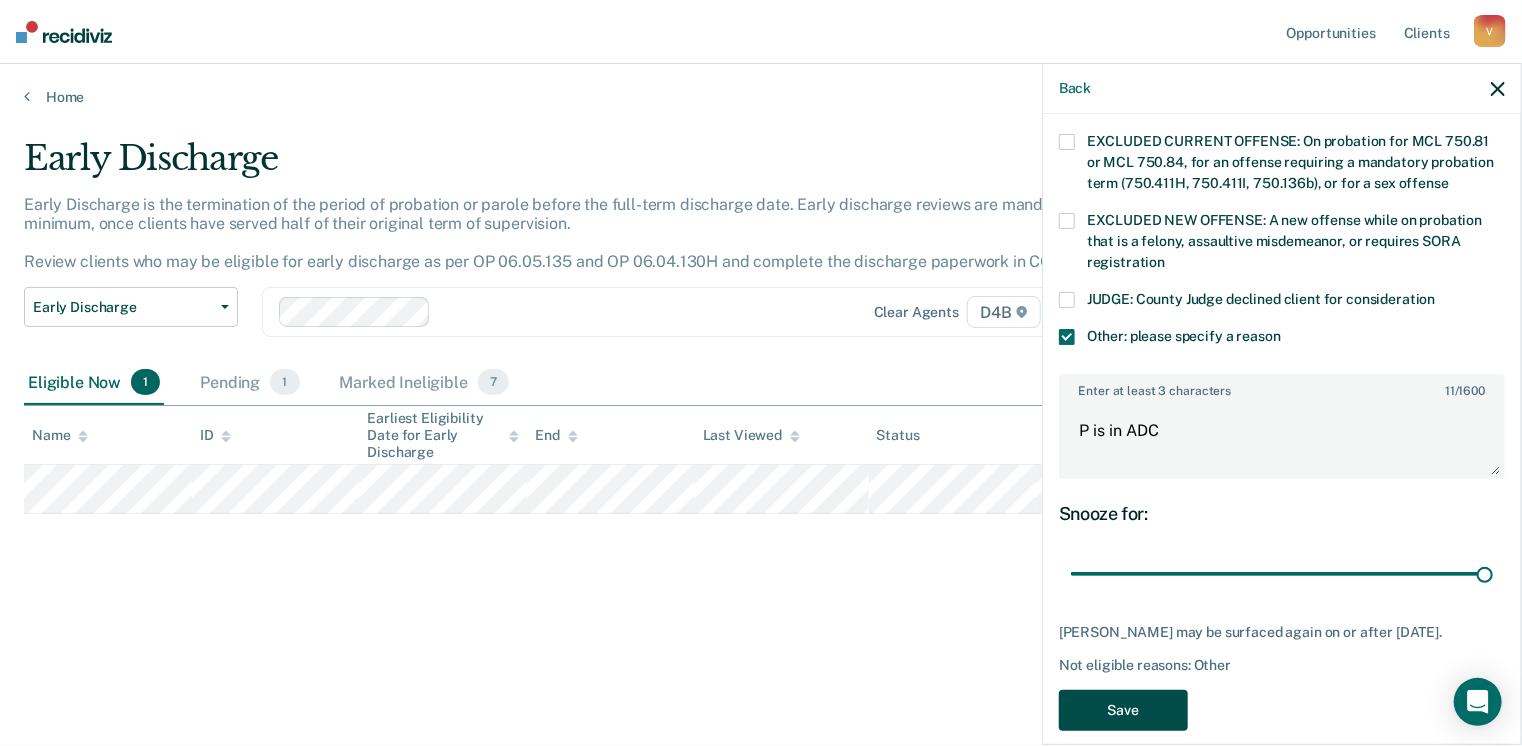 click on "Save" at bounding box center [1123, 710] 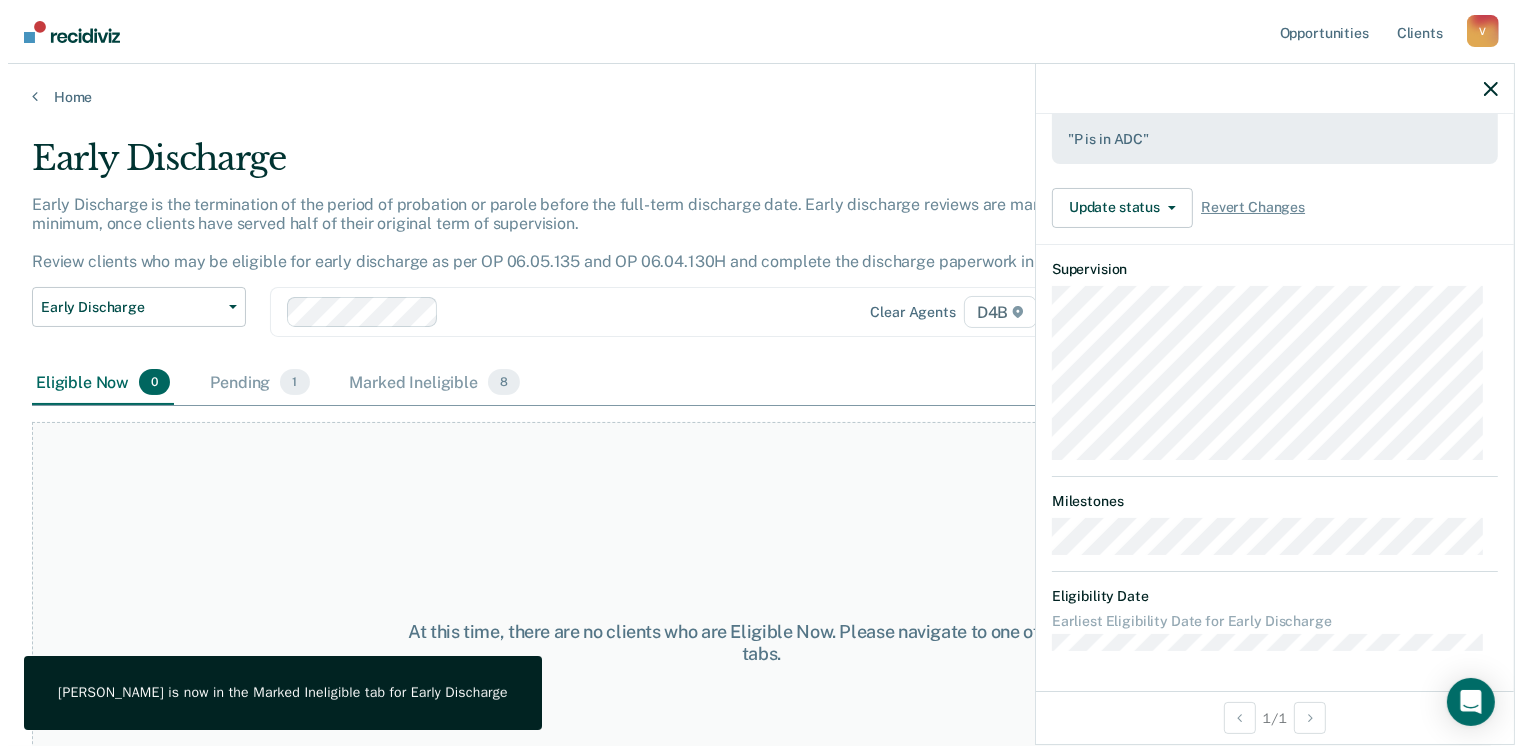 scroll, scrollTop: 572, scrollLeft: 0, axis: vertical 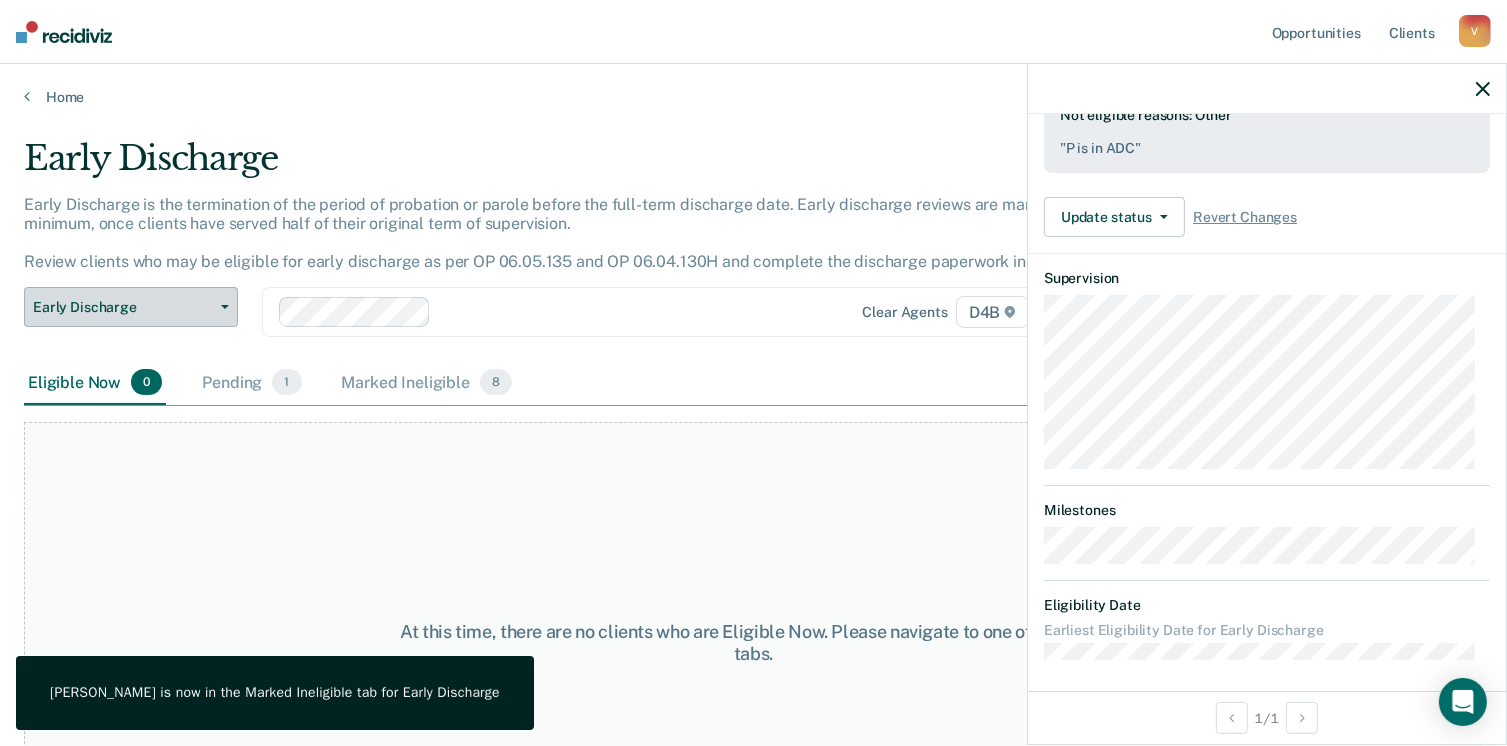 click on "Early Discharge" at bounding box center (123, 307) 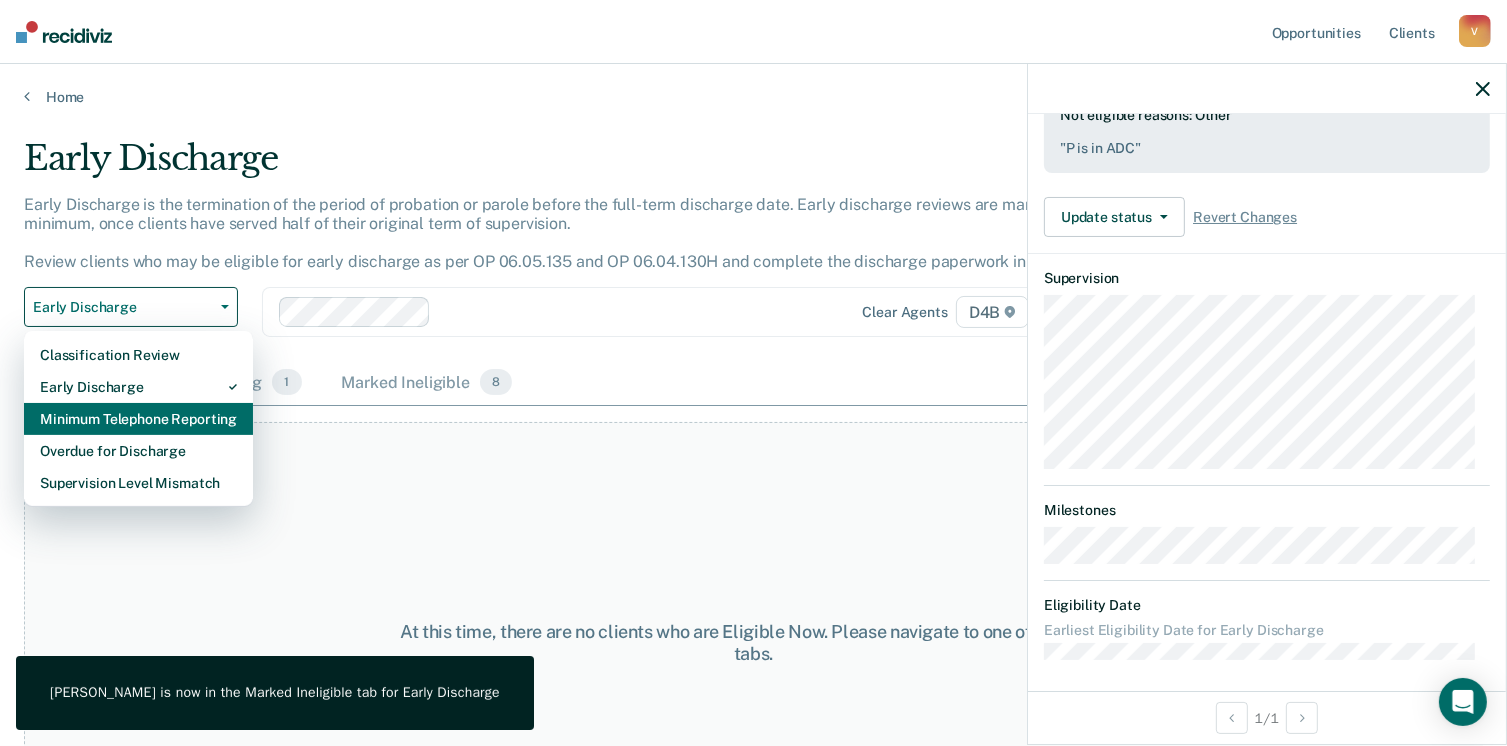 click on "Minimum Telephone Reporting" at bounding box center (138, 419) 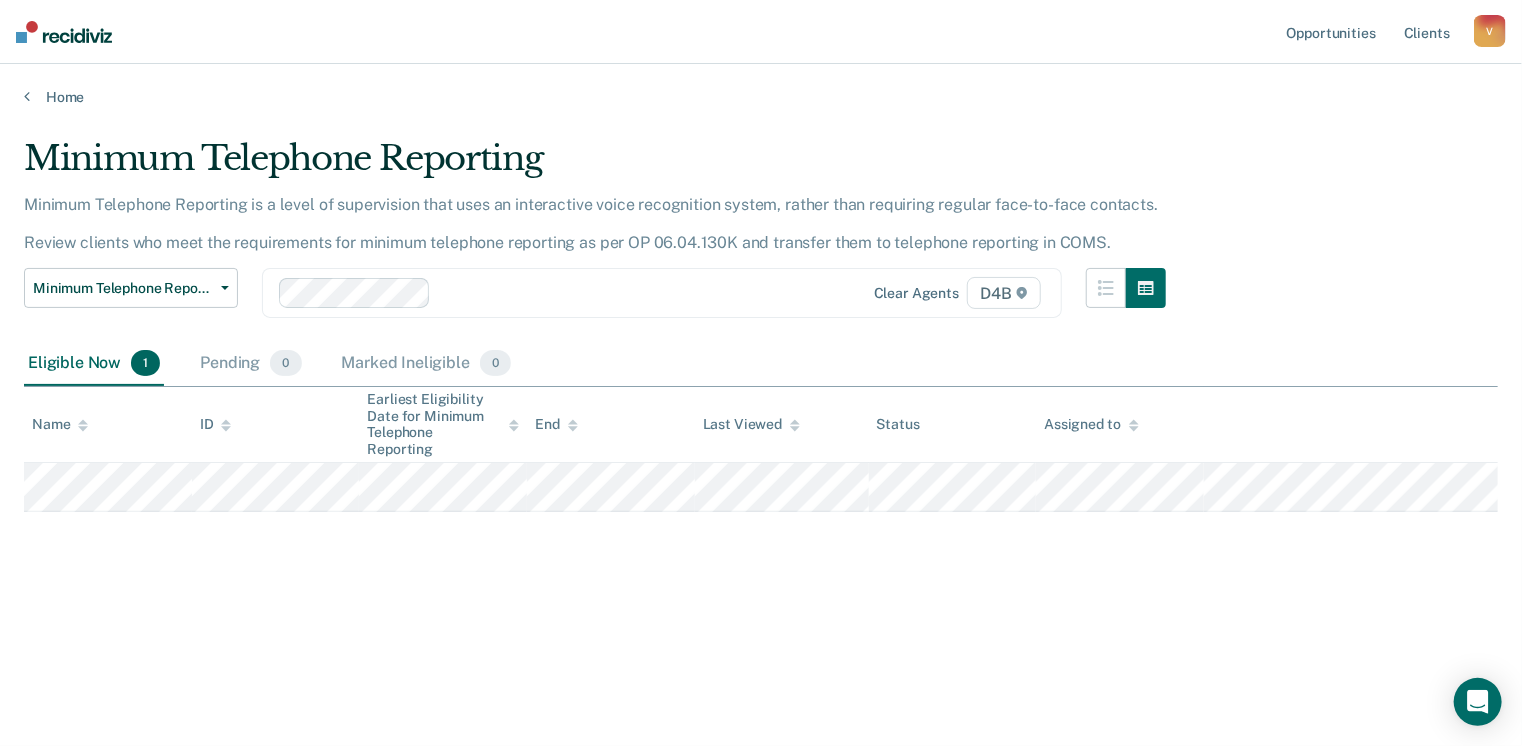 click on "Eligible Now 1" at bounding box center [94, 364] 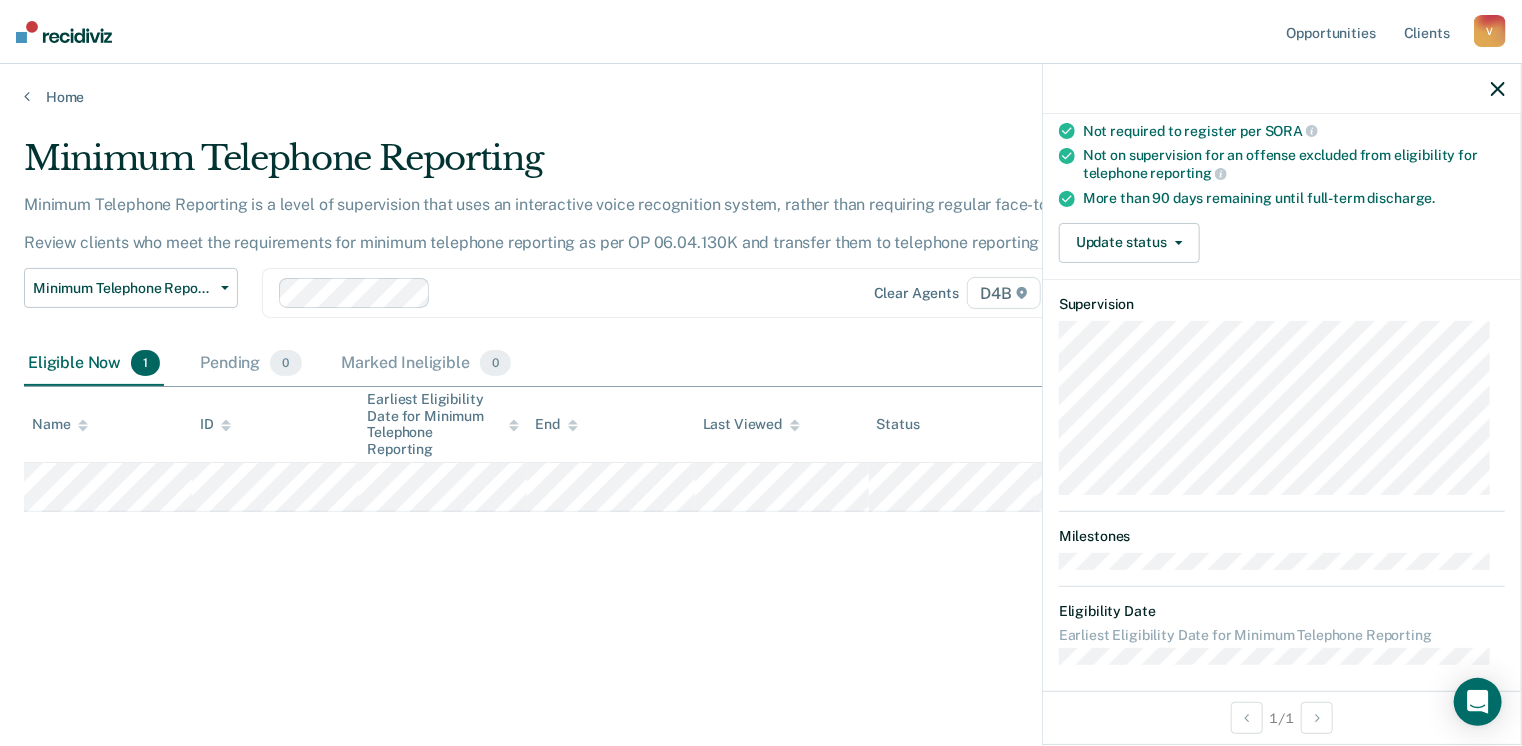 scroll, scrollTop: 247, scrollLeft: 0, axis: vertical 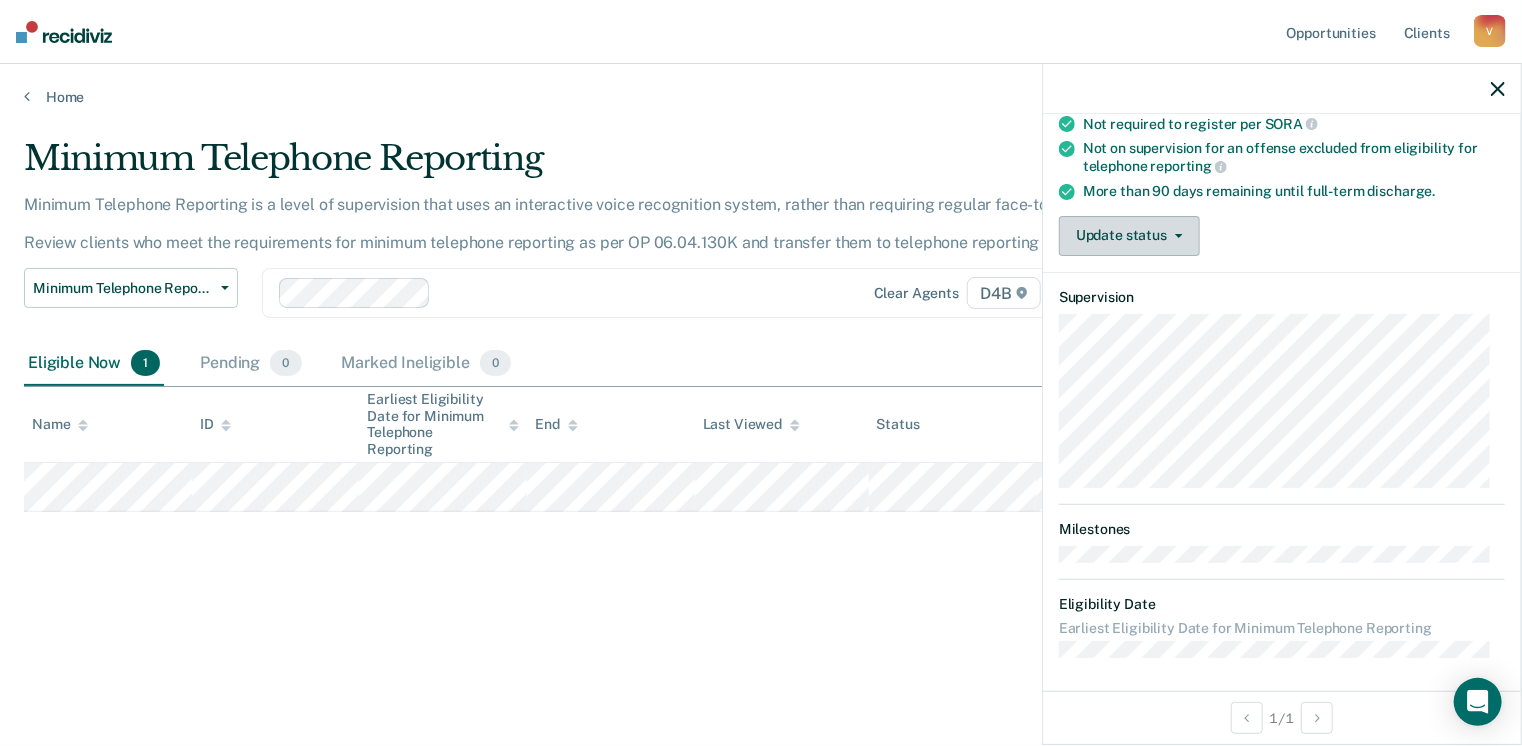 click on "Update status" at bounding box center [1129, 236] 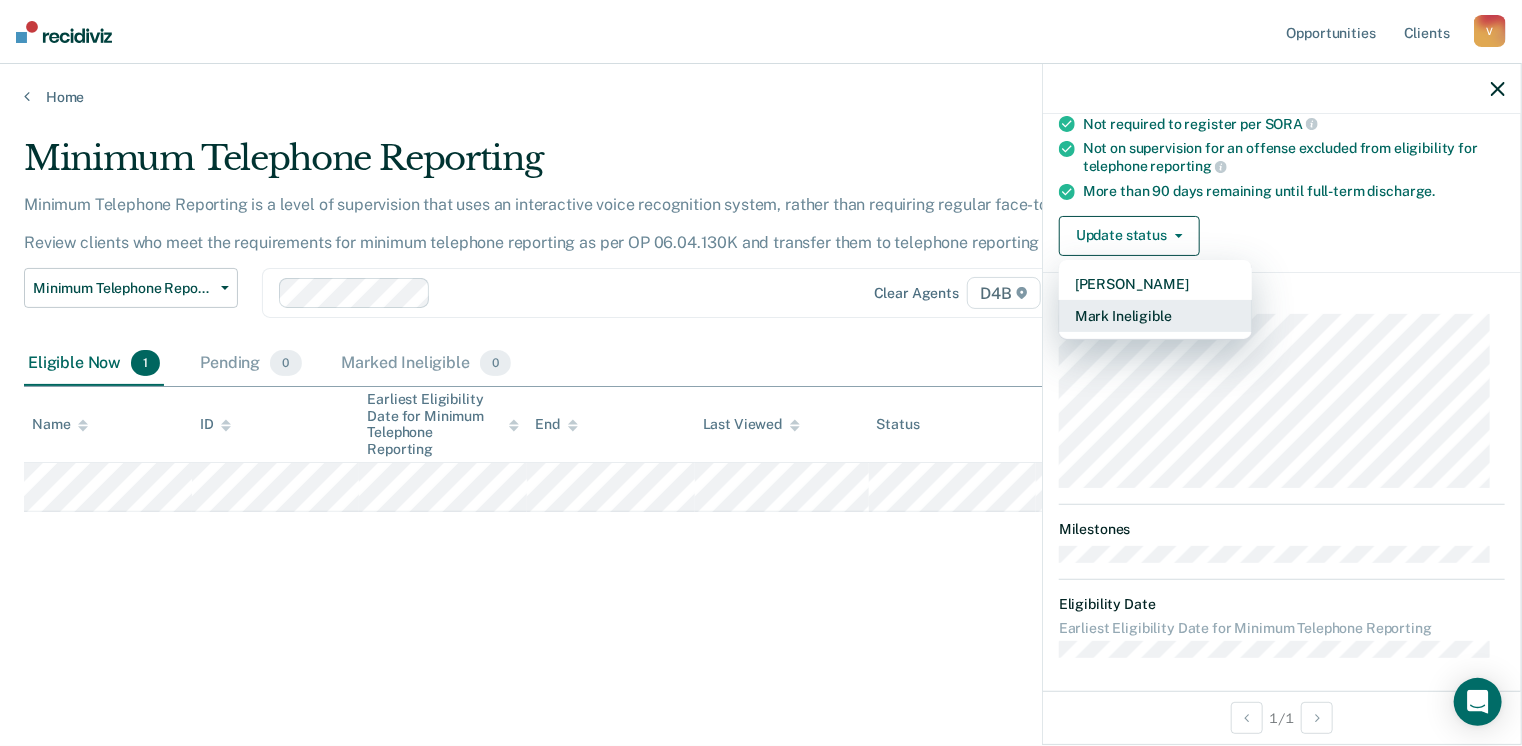click on "Mark Ineligible" at bounding box center (1155, 316) 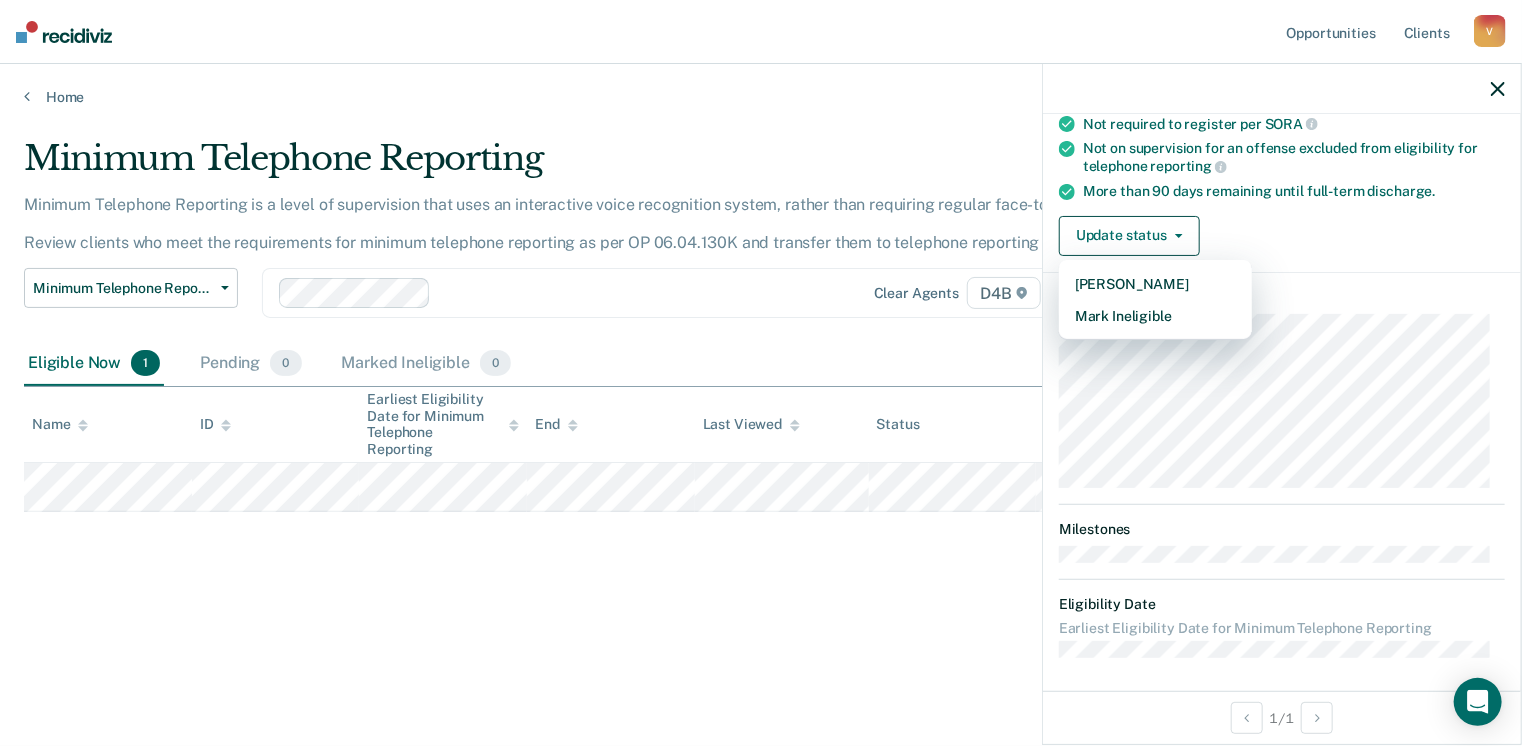 scroll, scrollTop: 129, scrollLeft: 0, axis: vertical 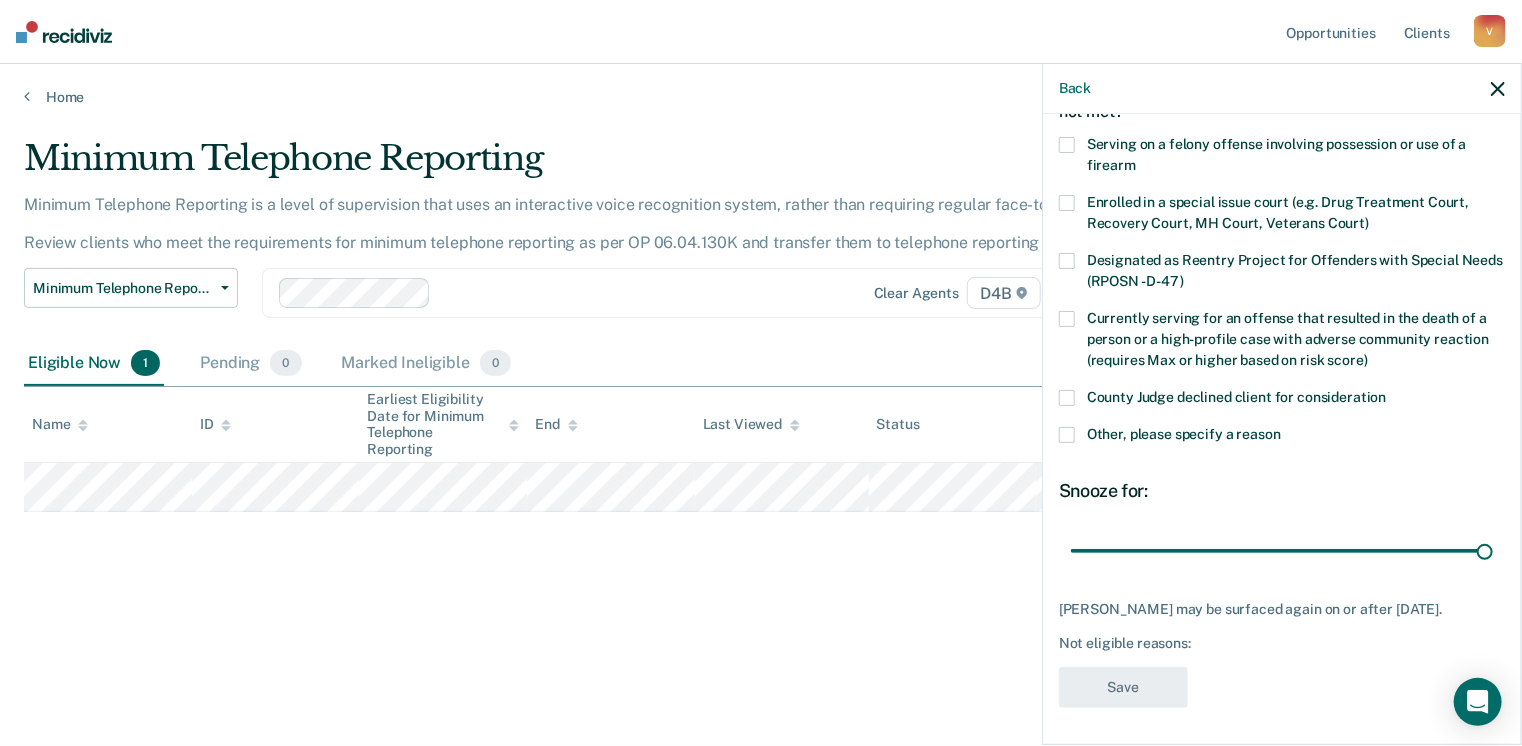 drag, startPoint x: 1208, startPoint y: 537, endPoint x: 1440, endPoint y: 485, distance: 237.75618 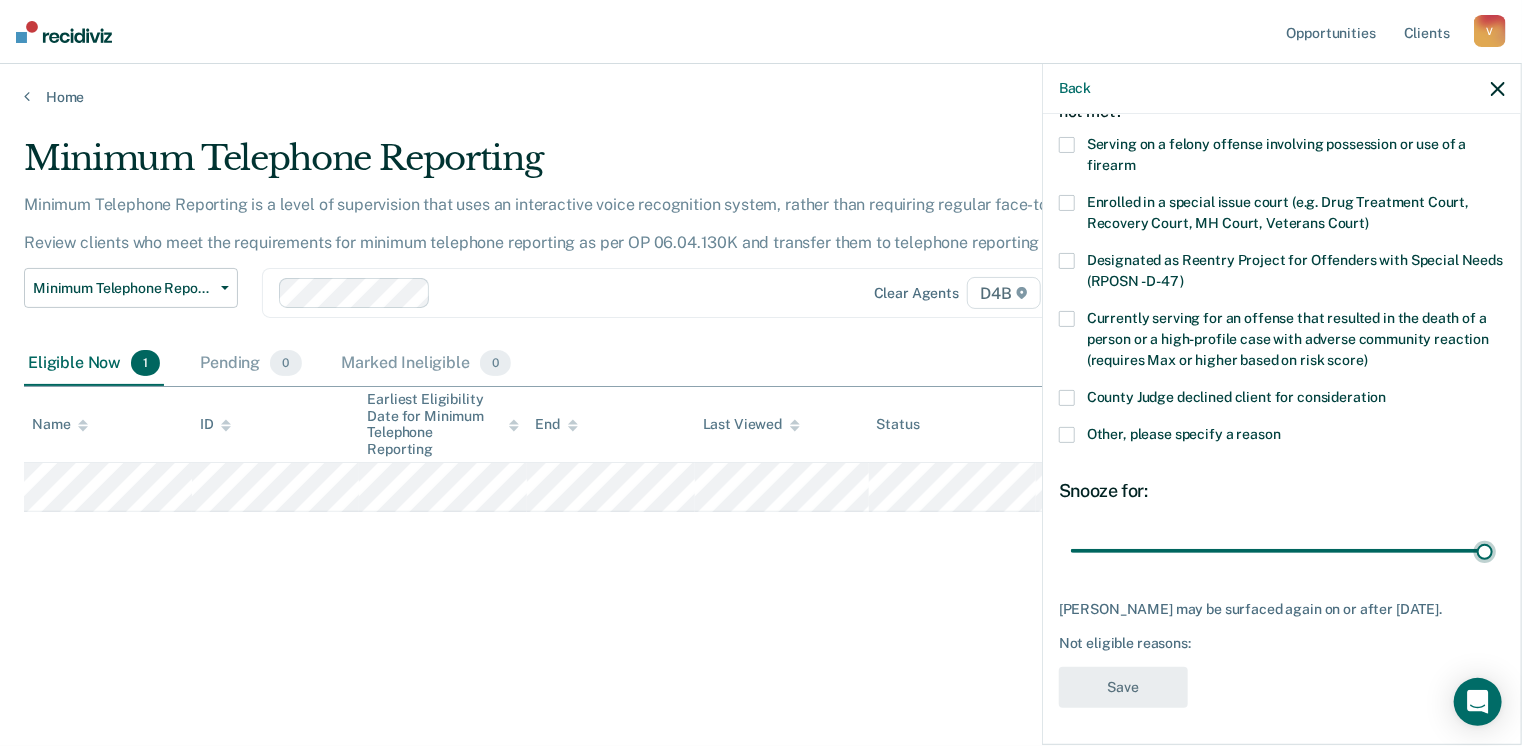 type on "90" 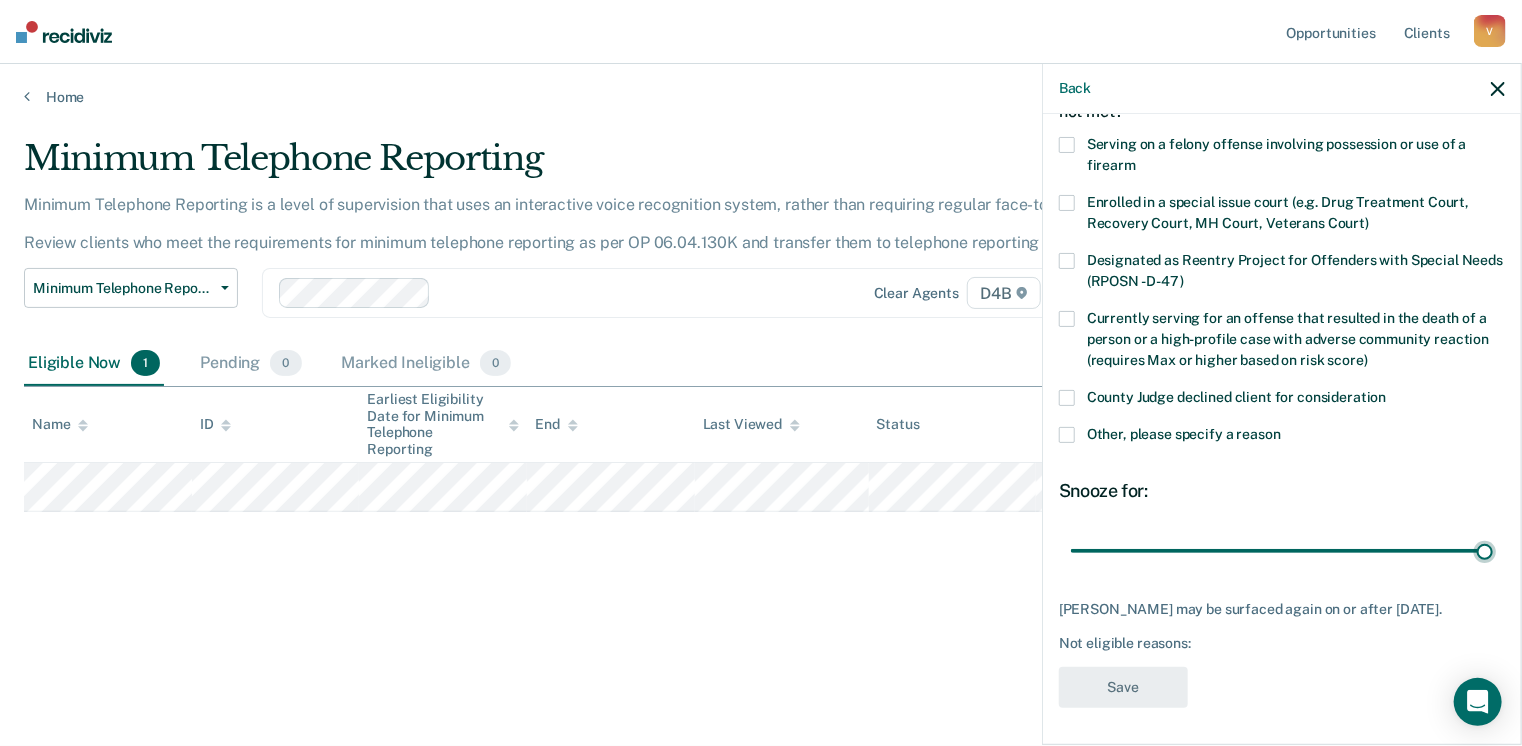 click at bounding box center (1282, 551) 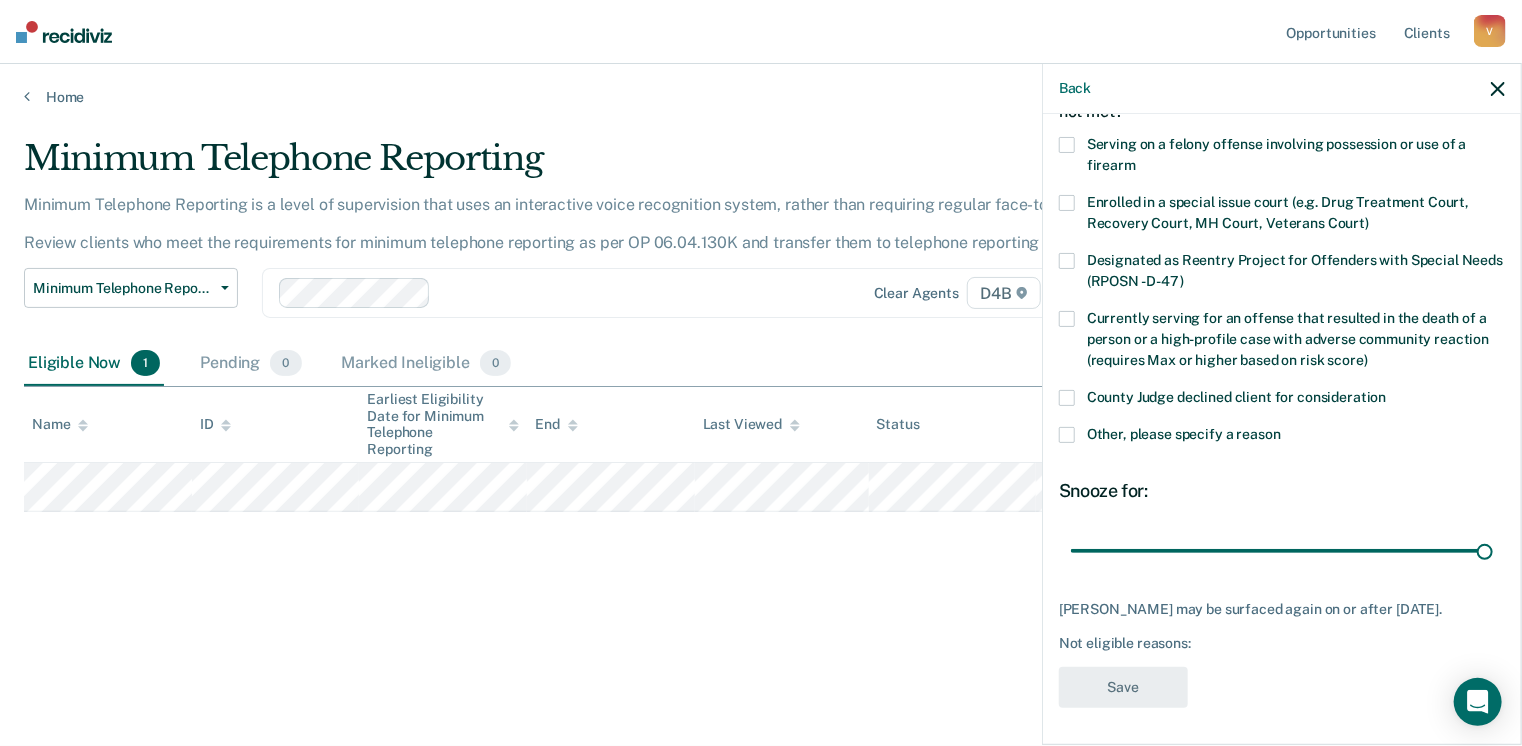 click at bounding box center (1067, 435) 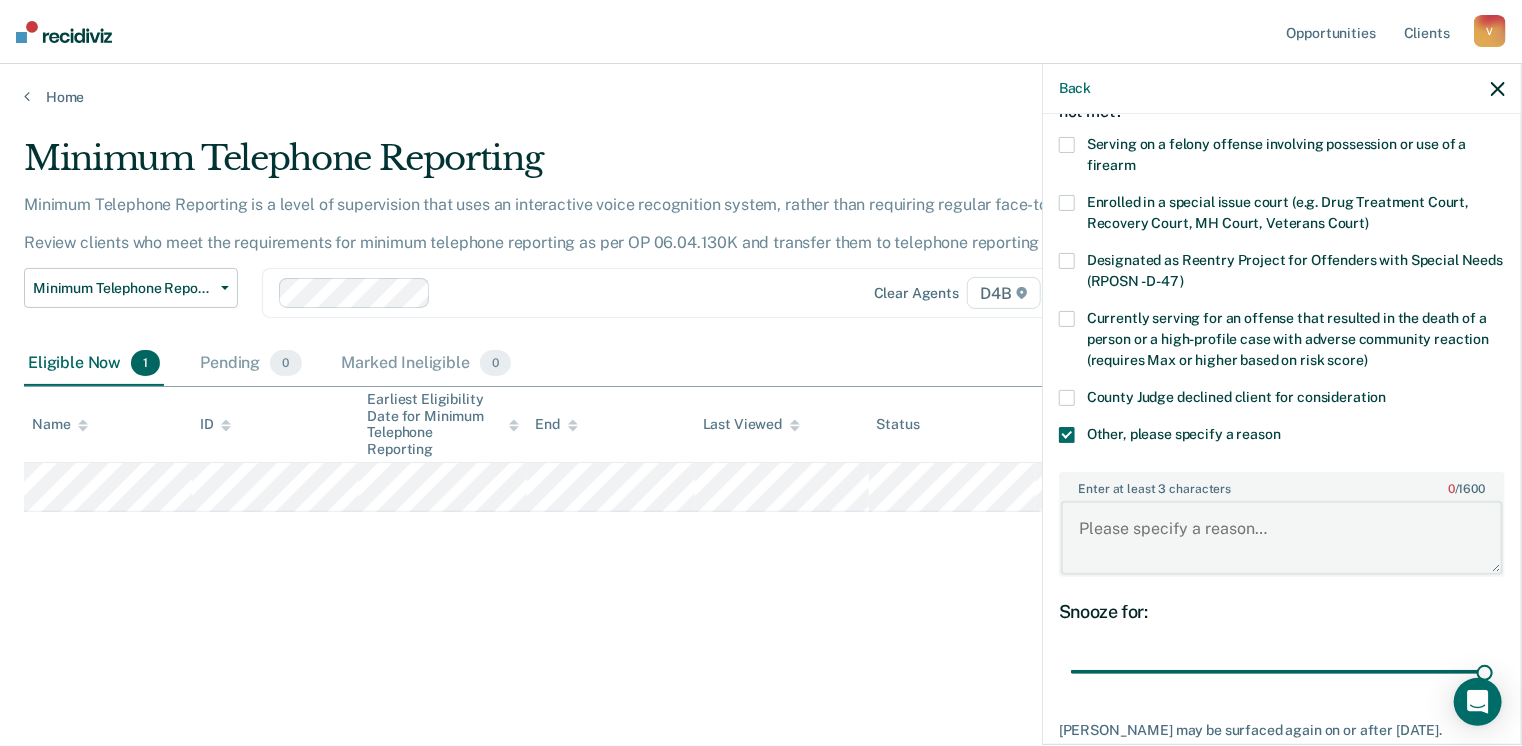 click on "Enter at least 3 characters 0  /  1600" at bounding box center [1282, 538] 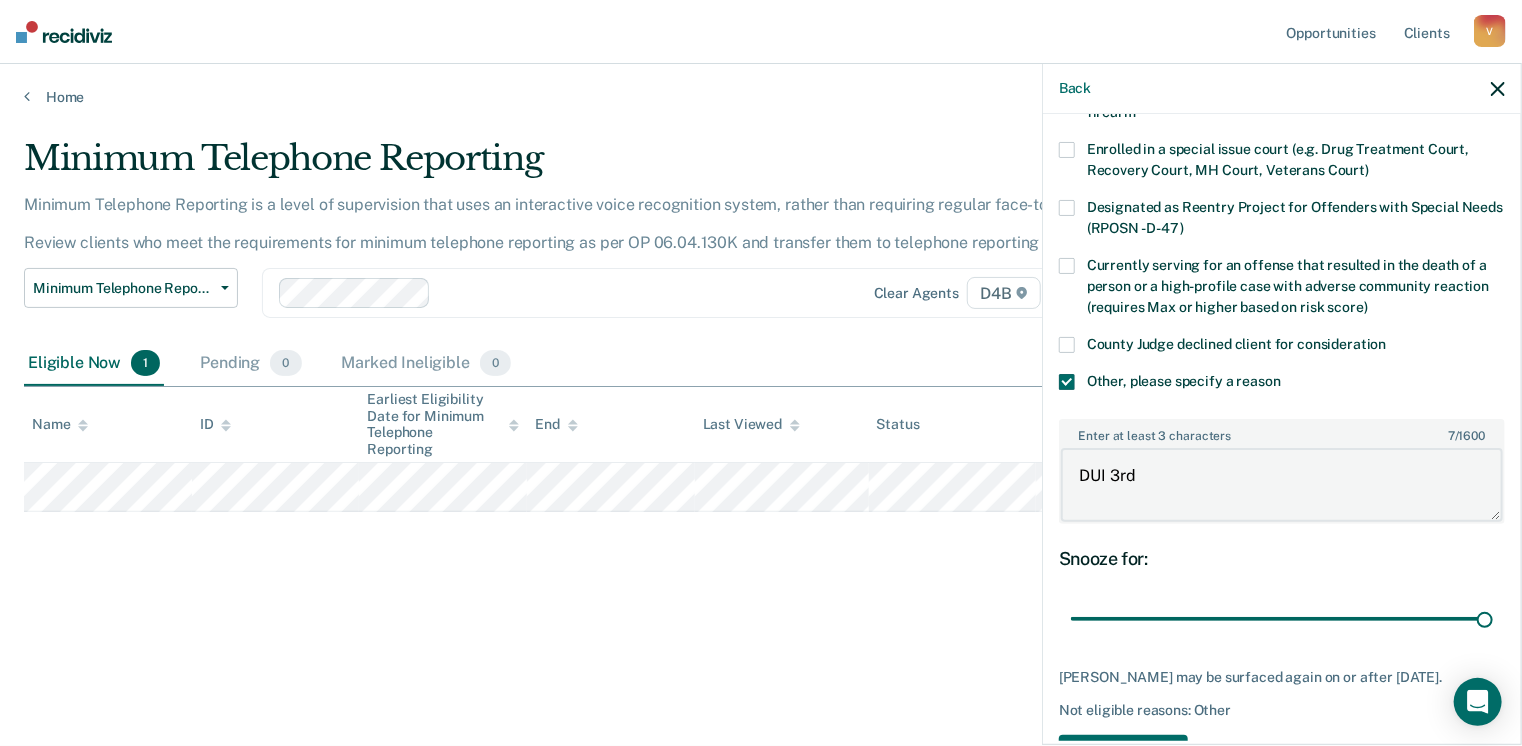 scroll, scrollTop: 248, scrollLeft: 0, axis: vertical 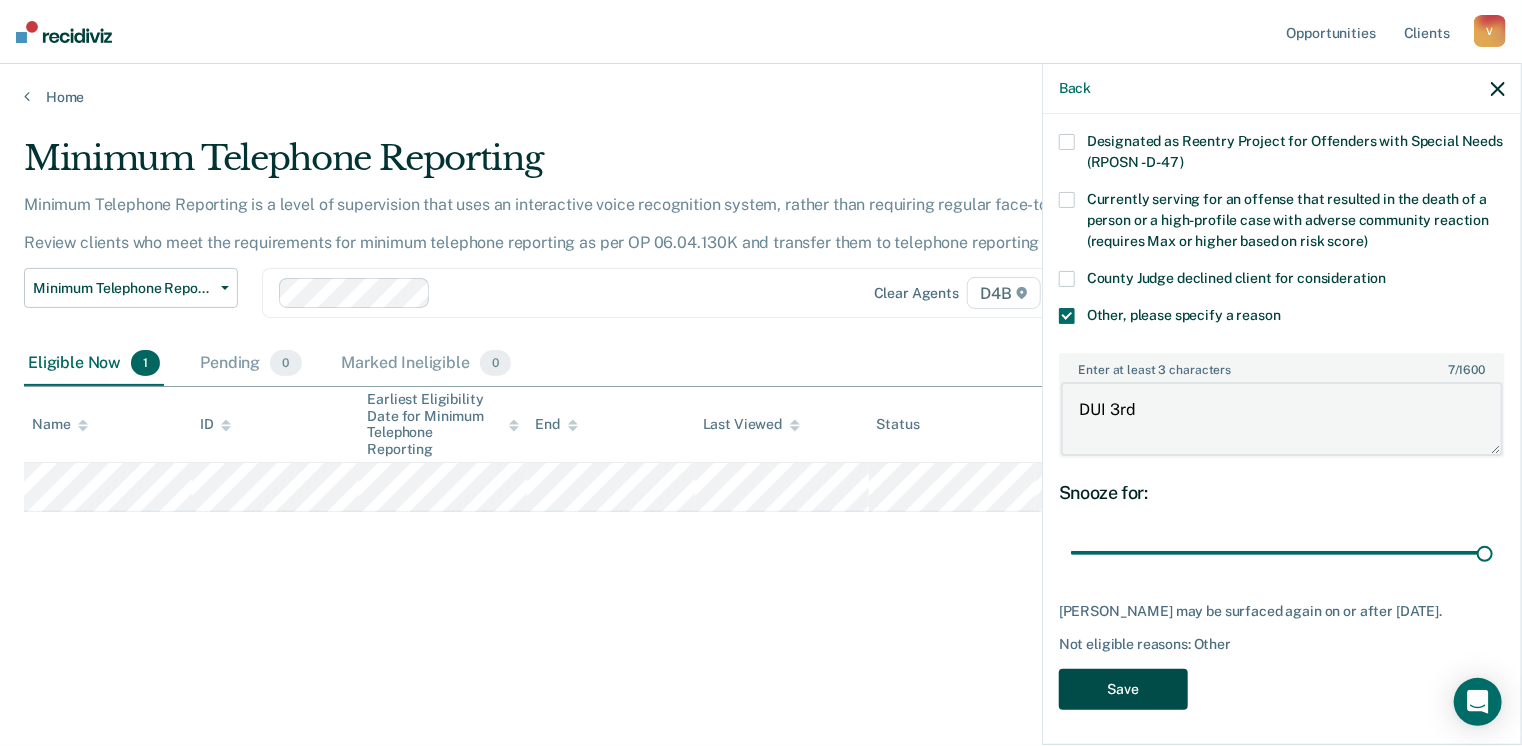 type on "DUI 3rd" 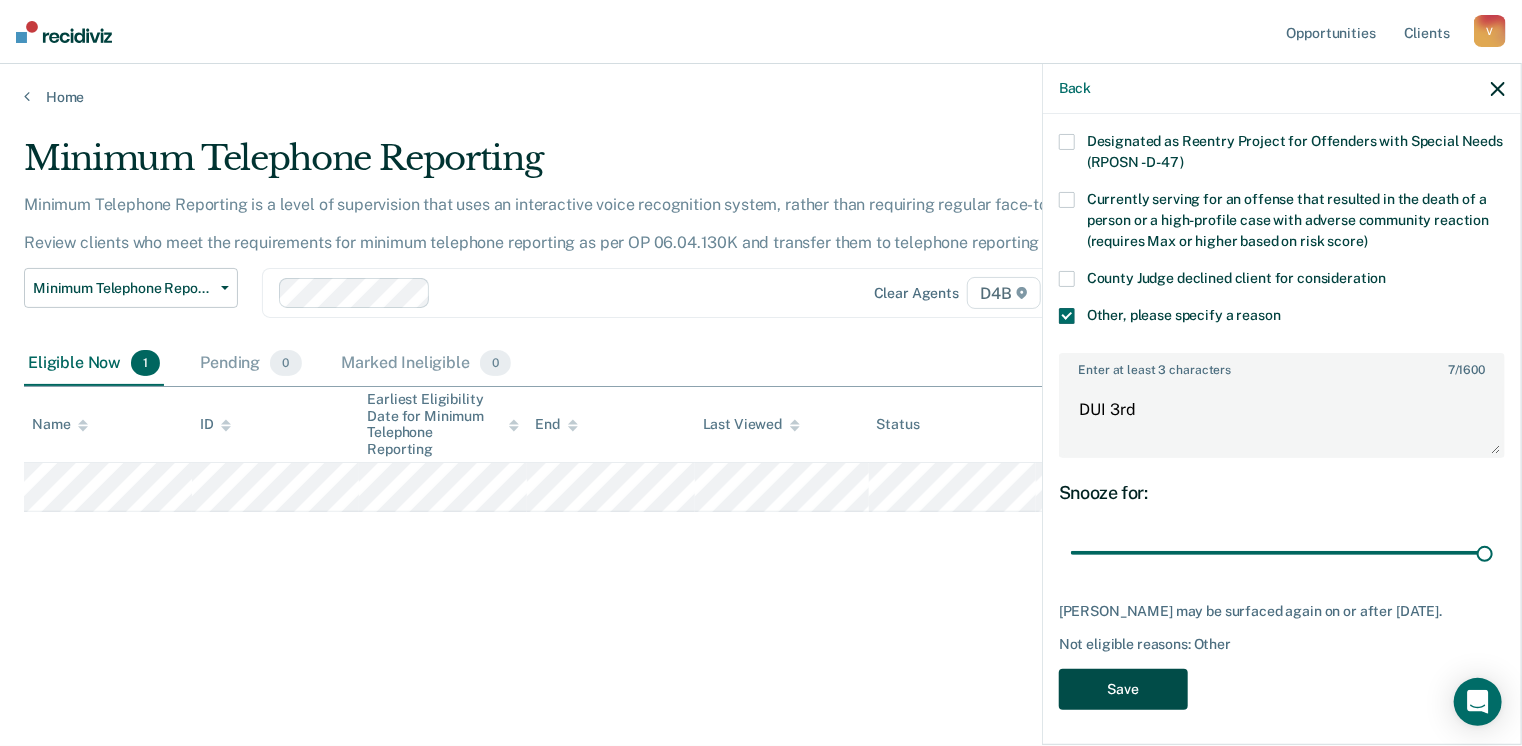 click on "Save" at bounding box center (1123, 689) 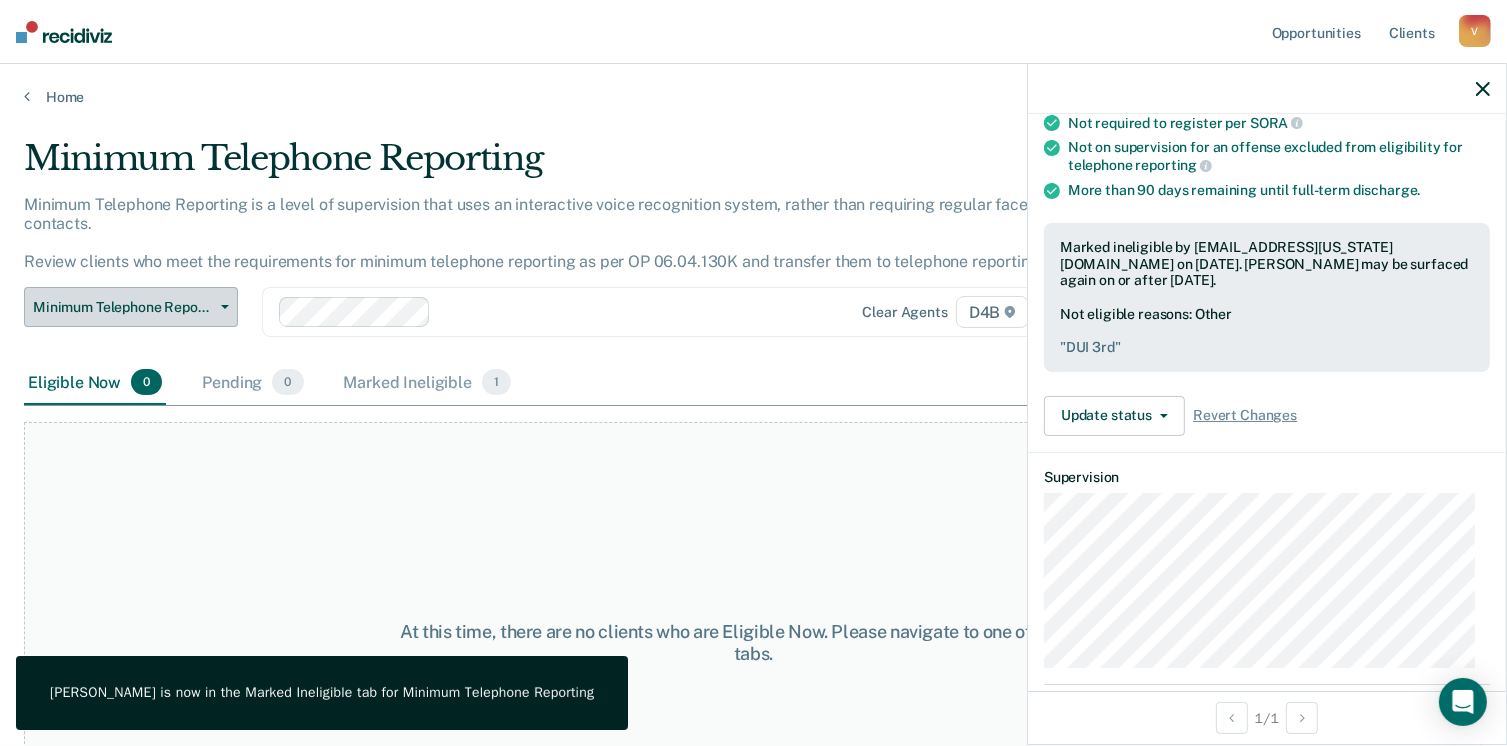 click on "Minimum Telephone Reporting" at bounding box center (123, 307) 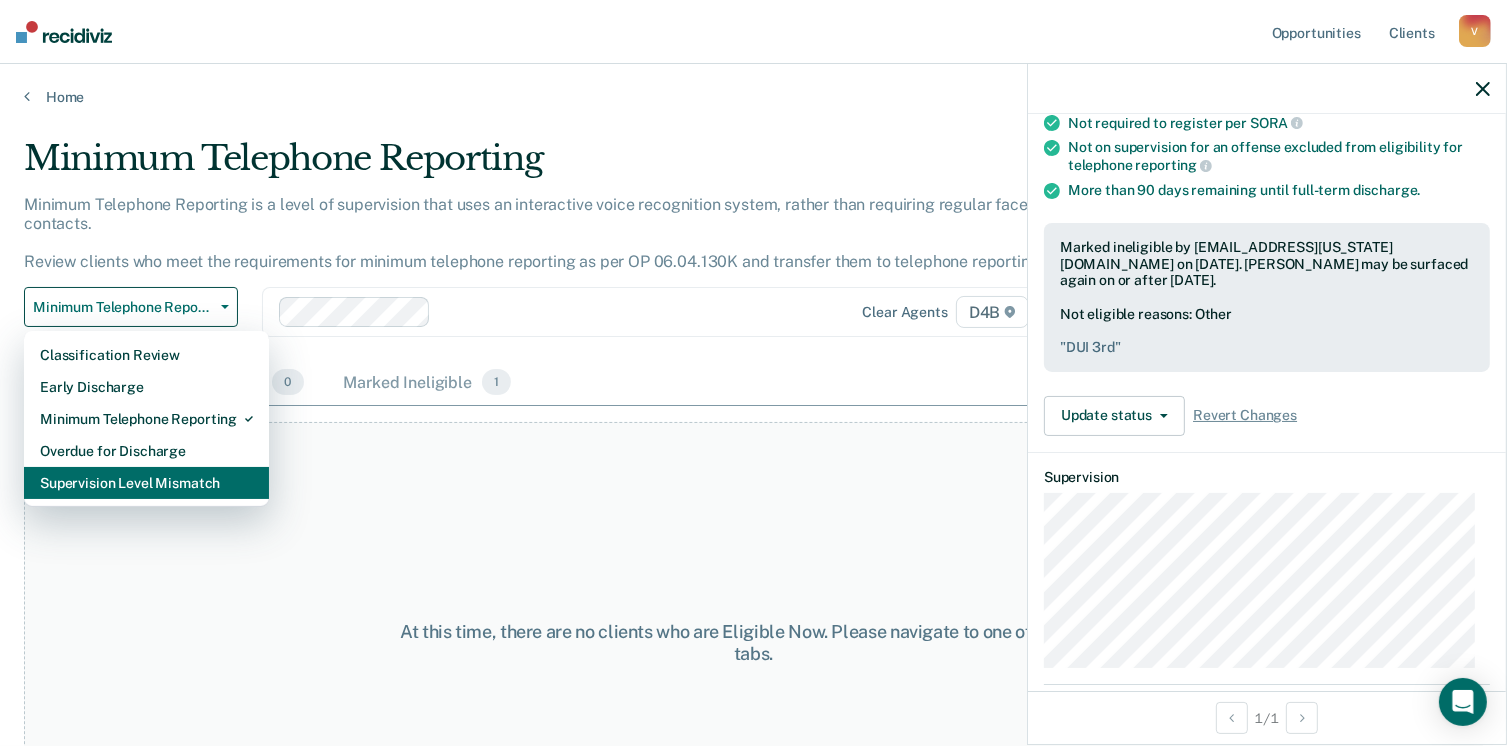 click on "Supervision Level Mismatch" at bounding box center [146, 483] 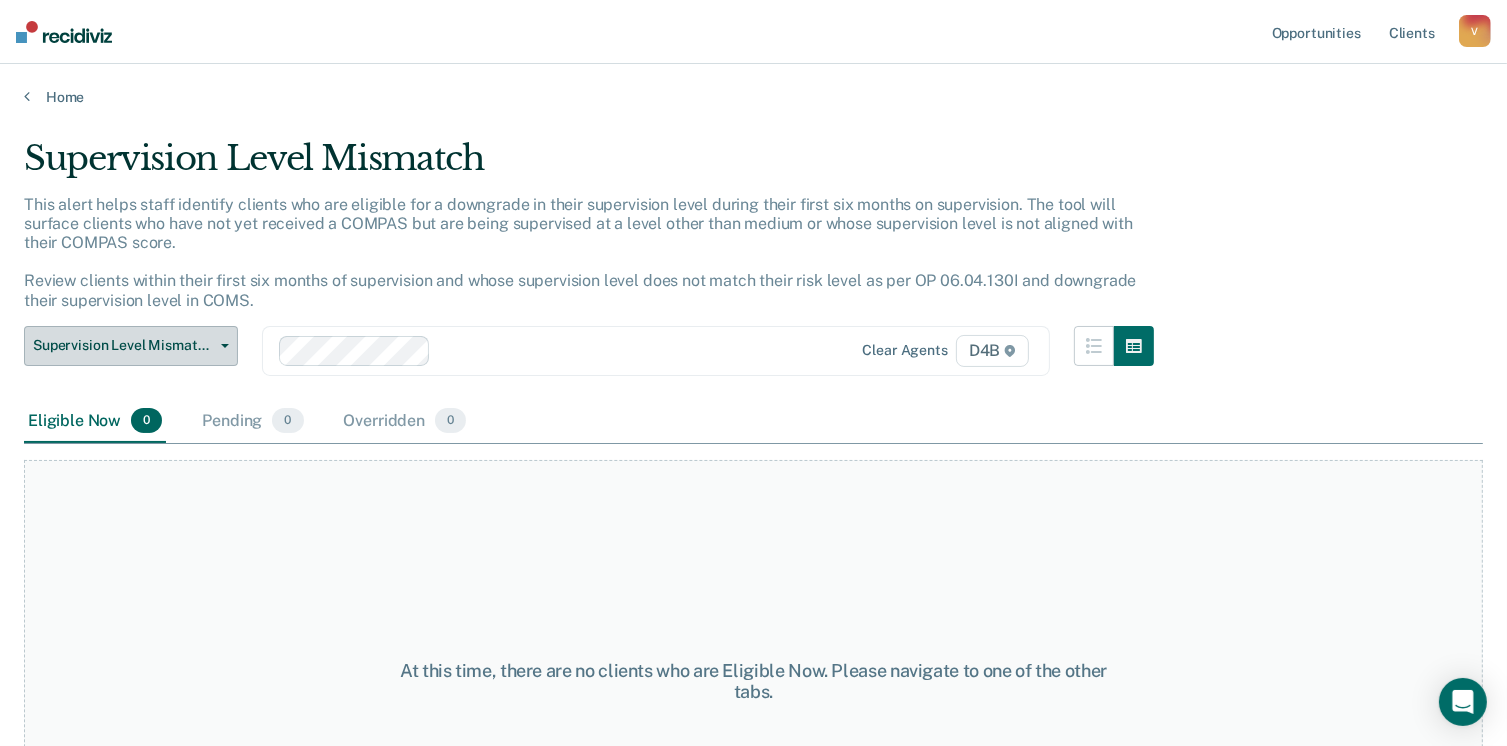 drag, startPoint x: 164, startPoint y: 369, endPoint x: 164, endPoint y: 347, distance: 22 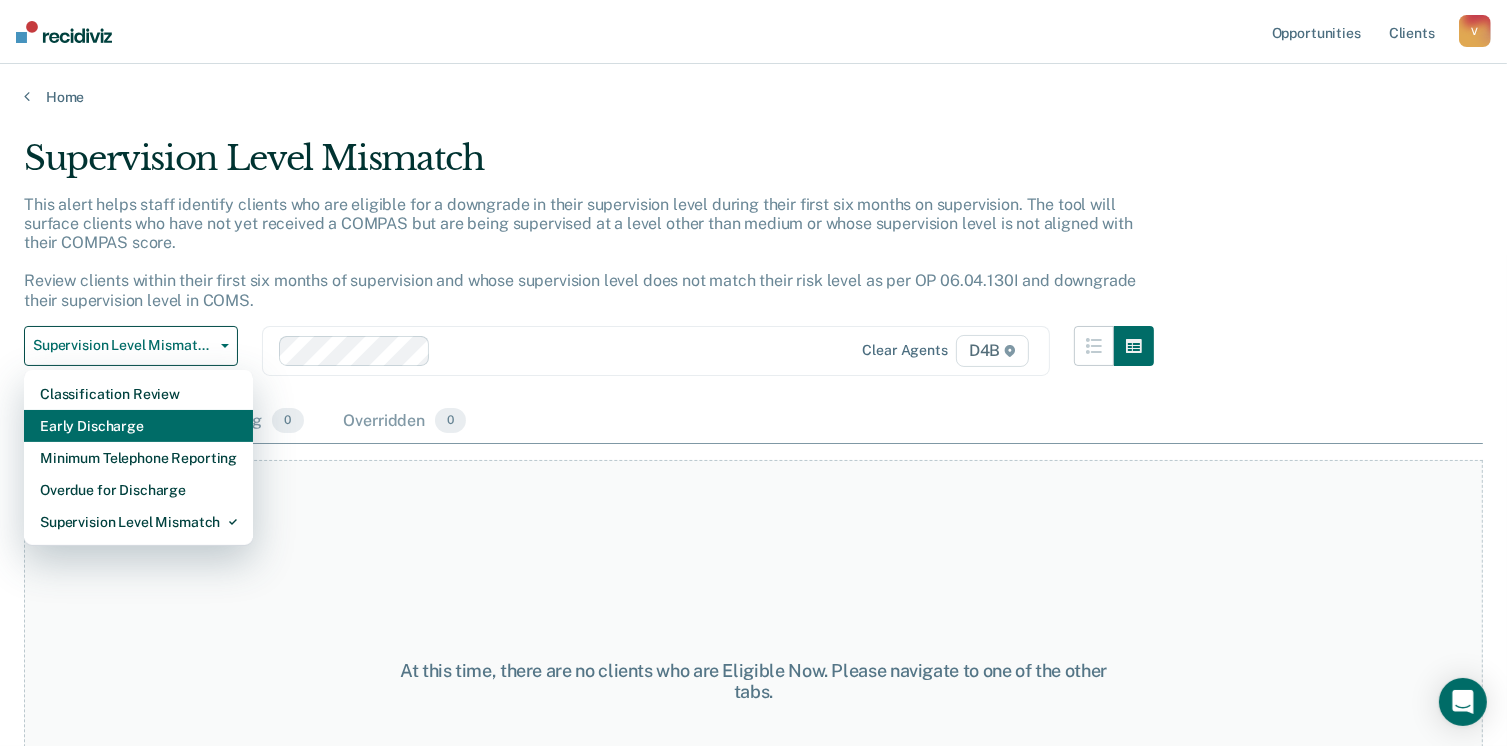 click on "Early Discharge" at bounding box center (138, 426) 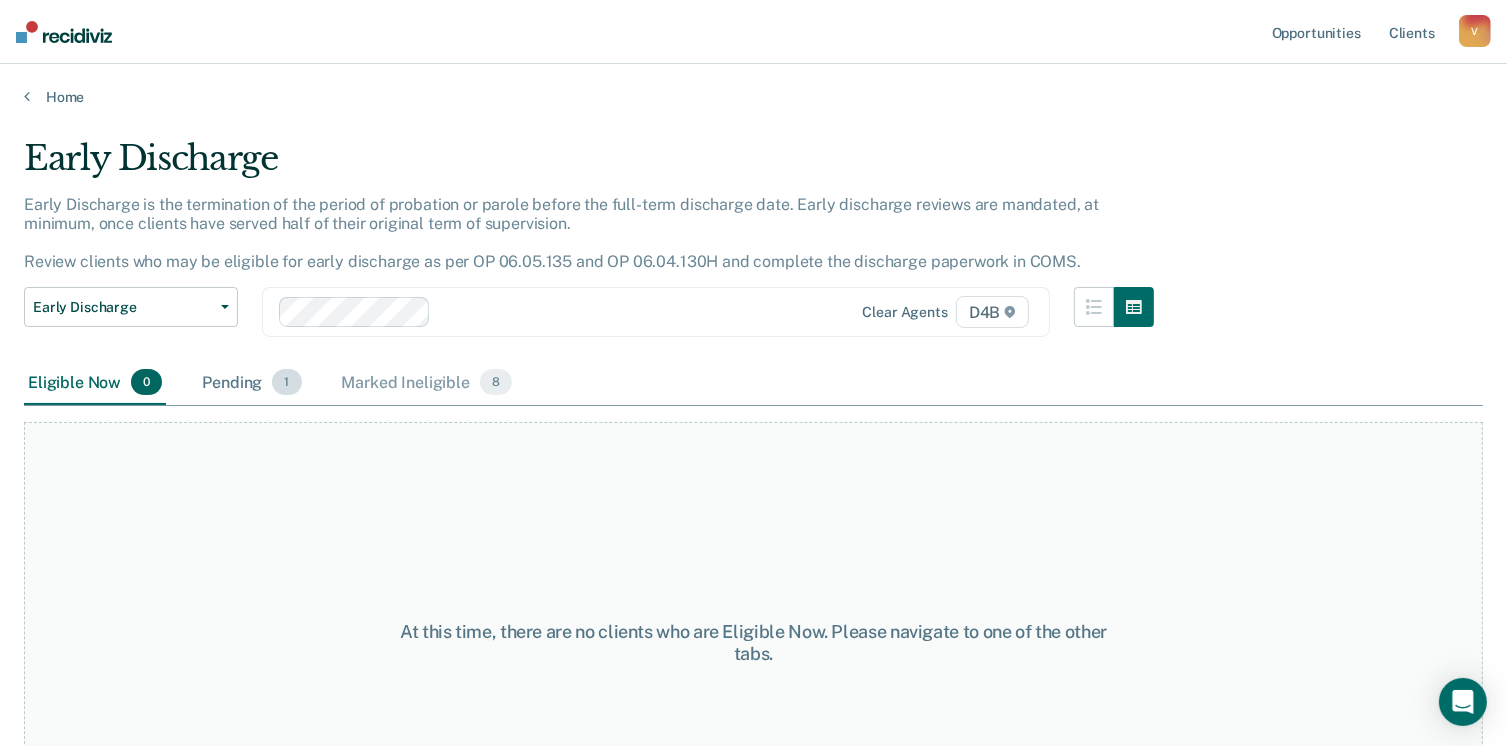 click on "Pending 1" at bounding box center [251, 383] 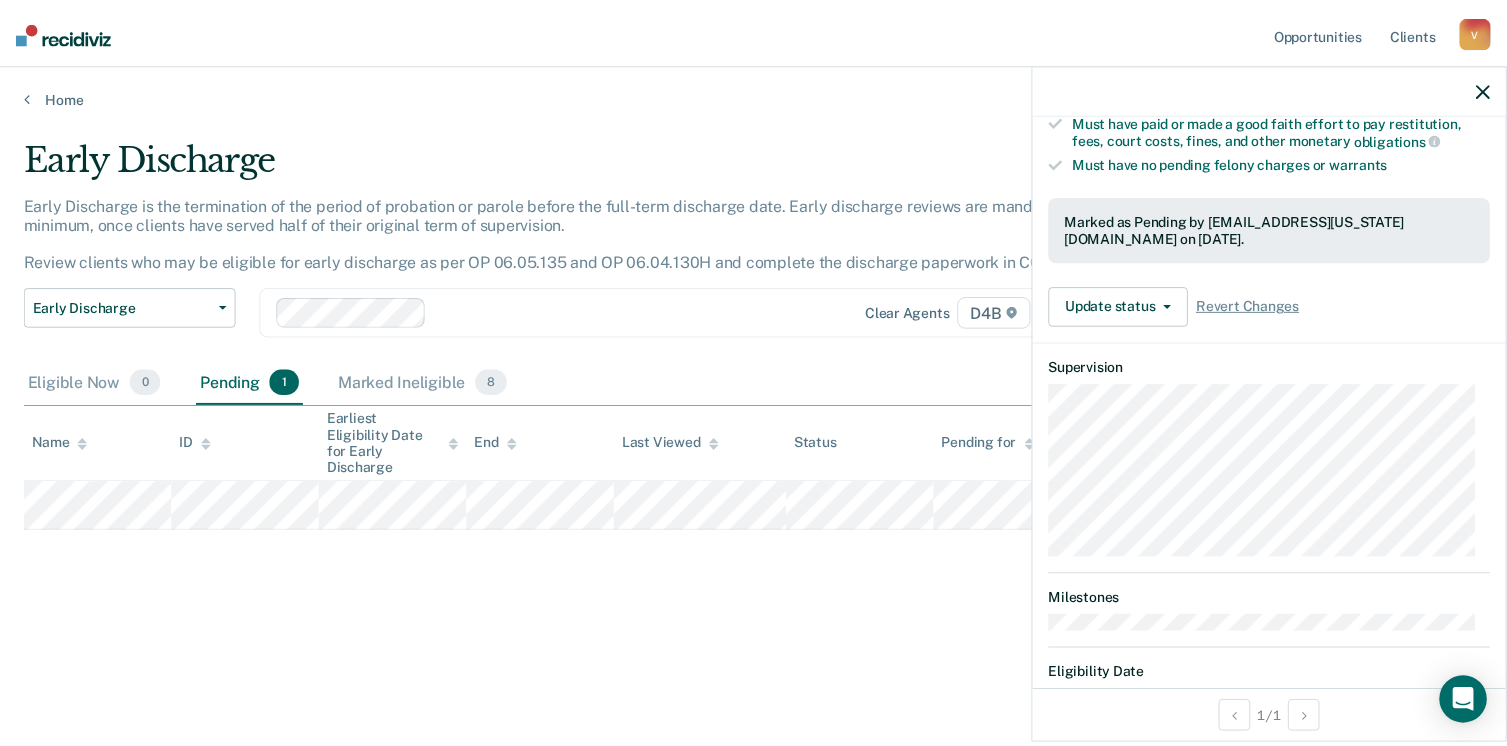 scroll, scrollTop: 300, scrollLeft: 0, axis: vertical 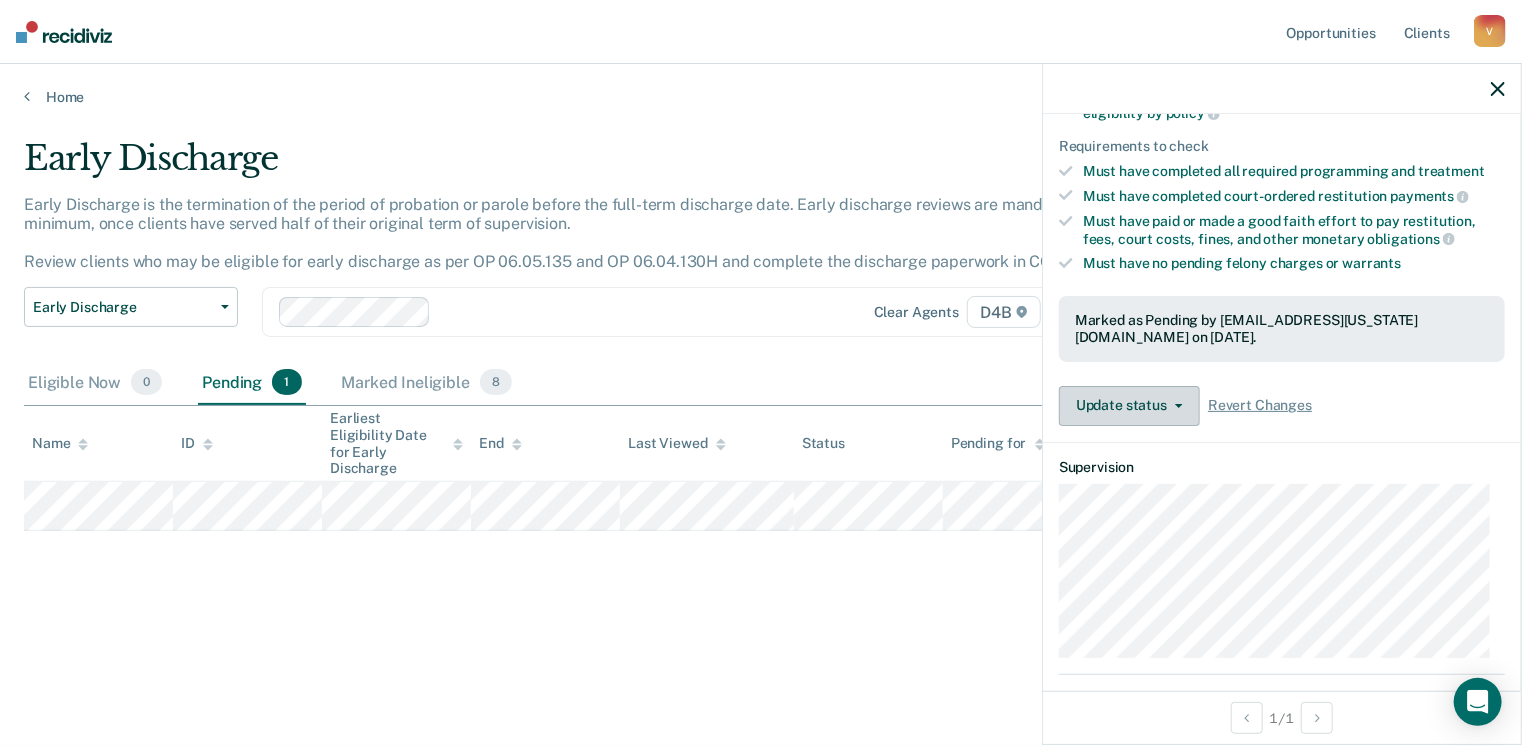 click on "Update status" at bounding box center [1129, 406] 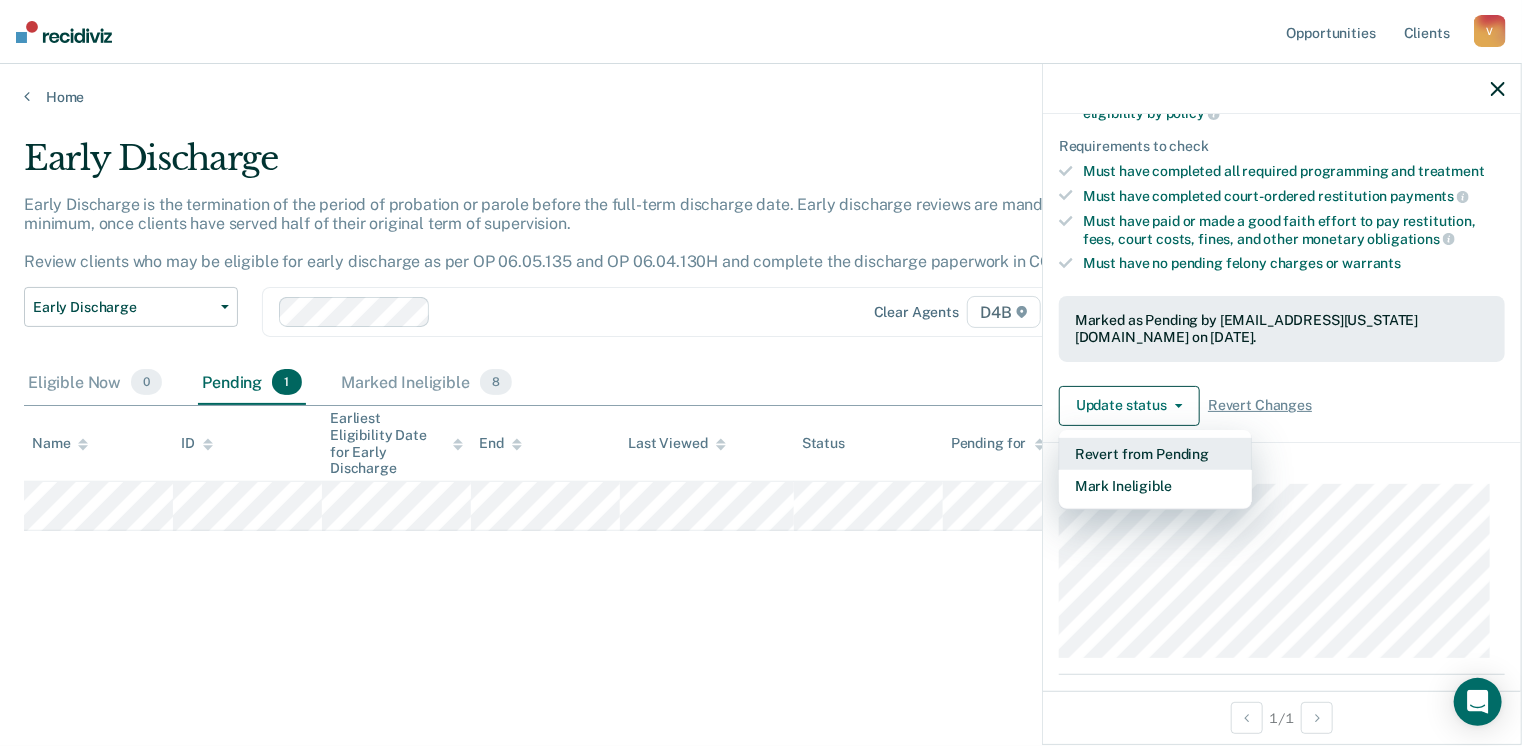 click on "Revert from Pending" at bounding box center (1155, 454) 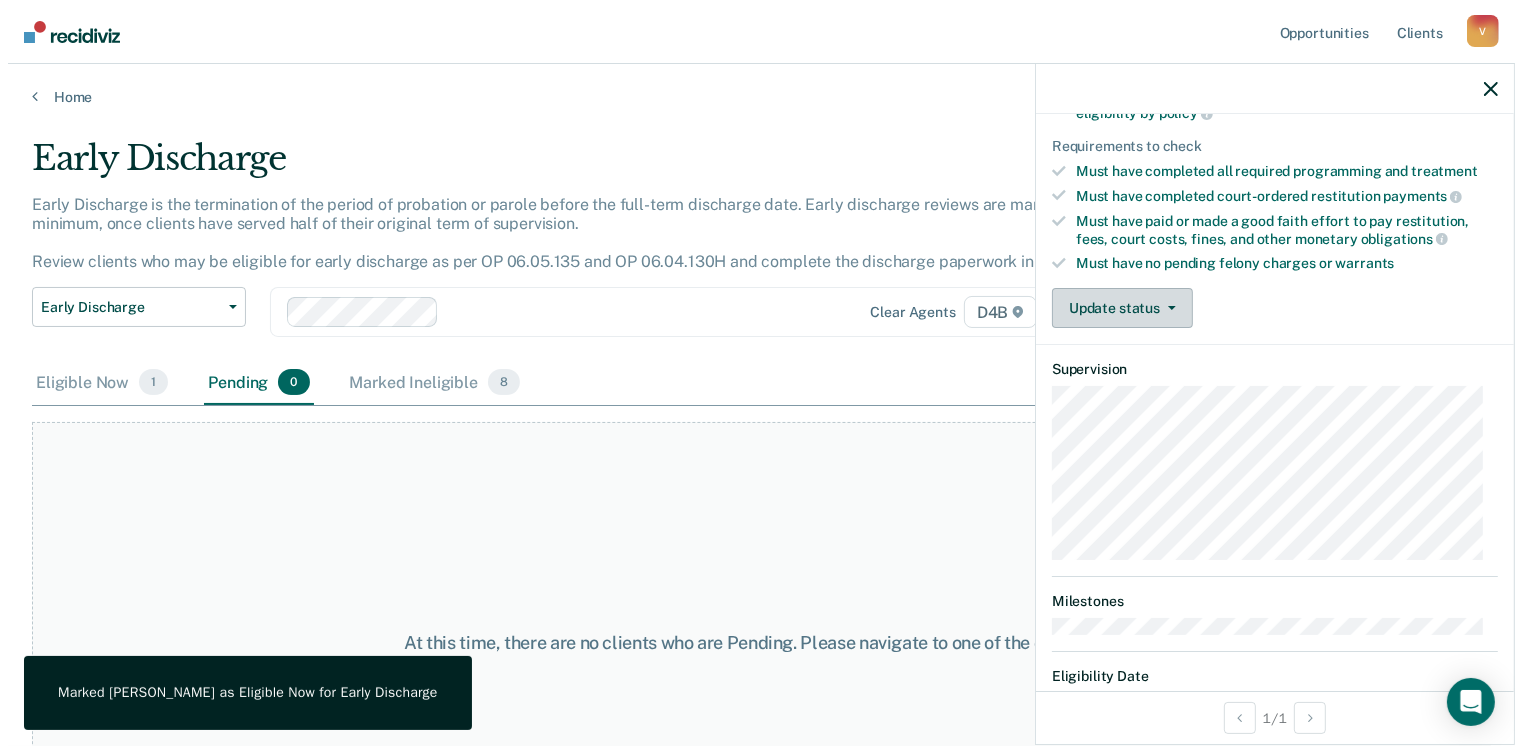 scroll, scrollTop: 371, scrollLeft: 0, axis: vertical 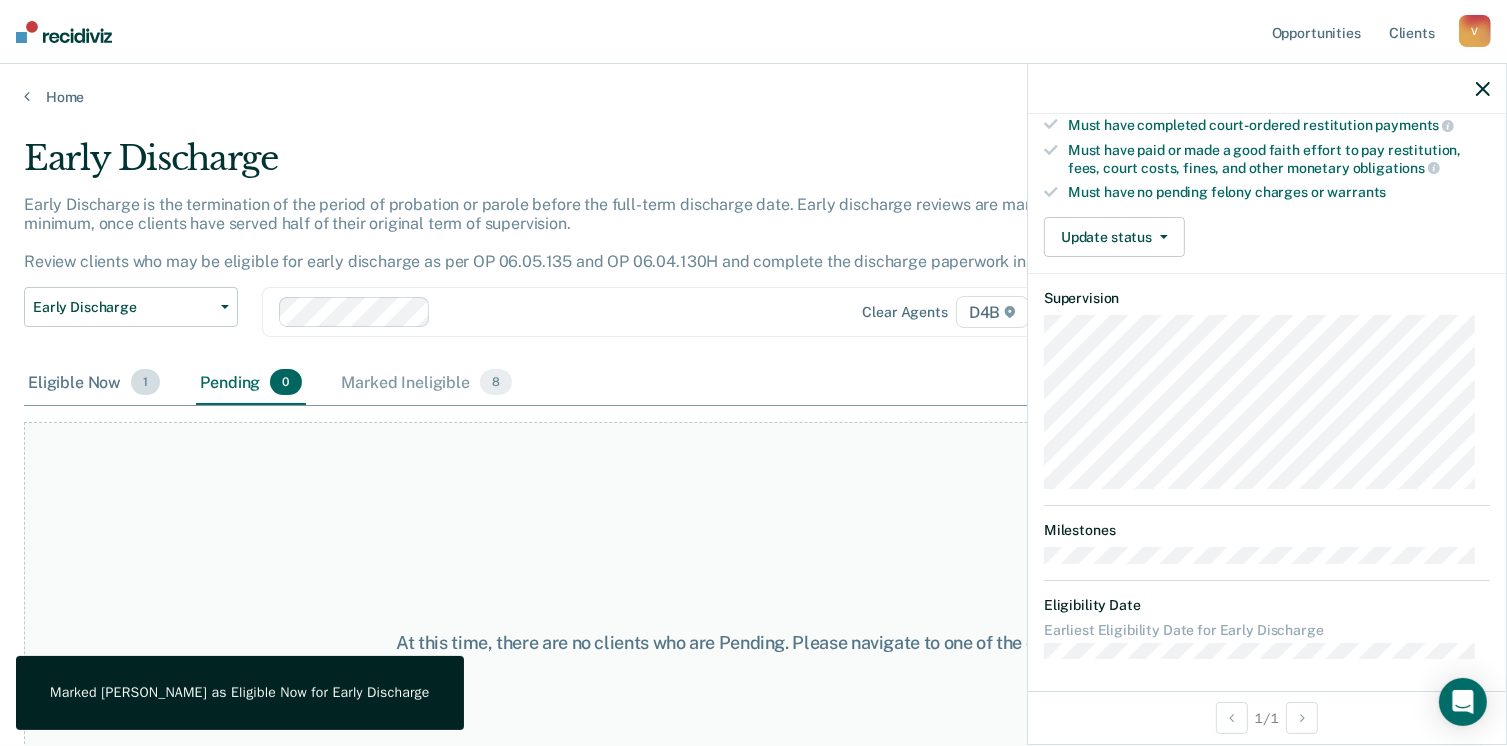 click on "Eligible Now 1" at bounding box center (94, 383) 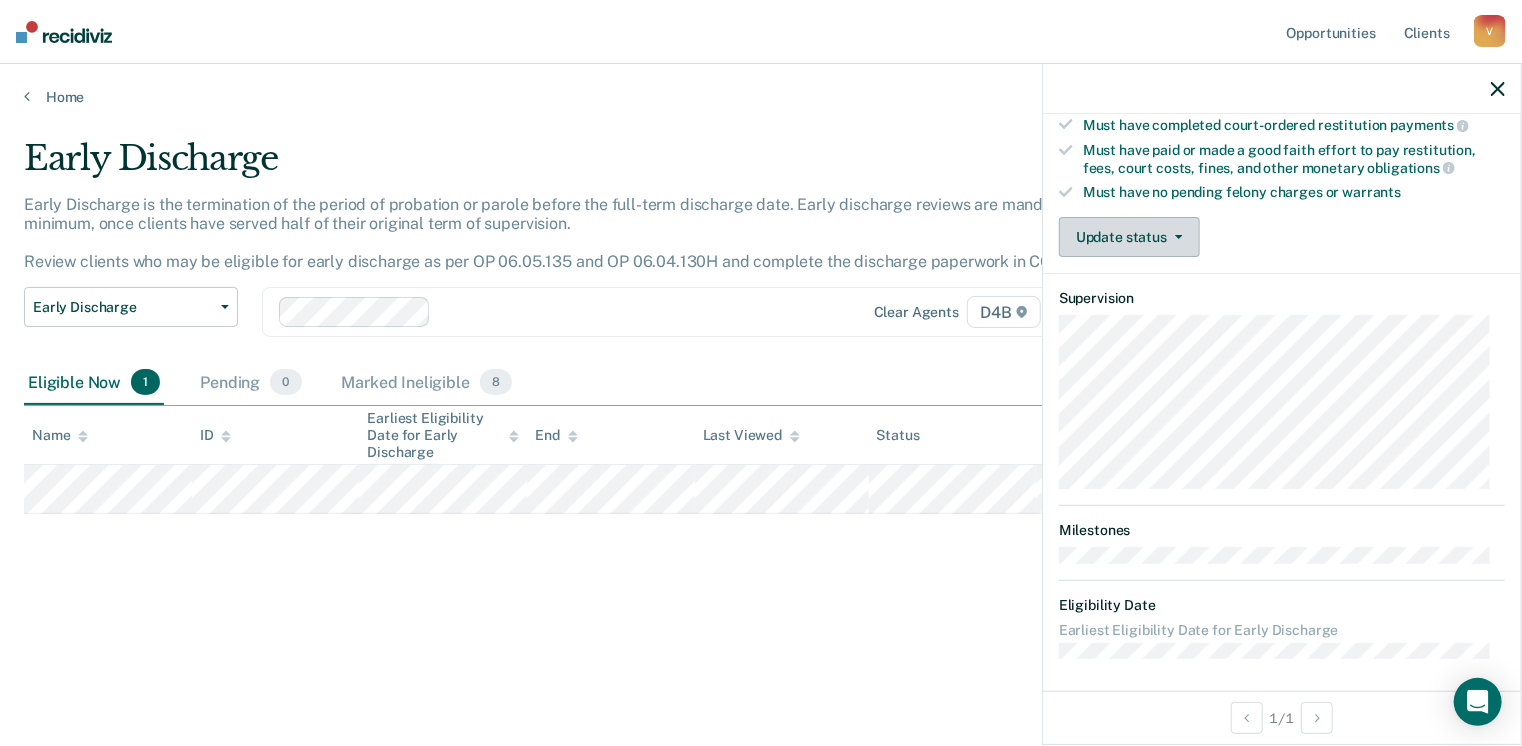 click on "Update status" at bounding box center [1129, 237] 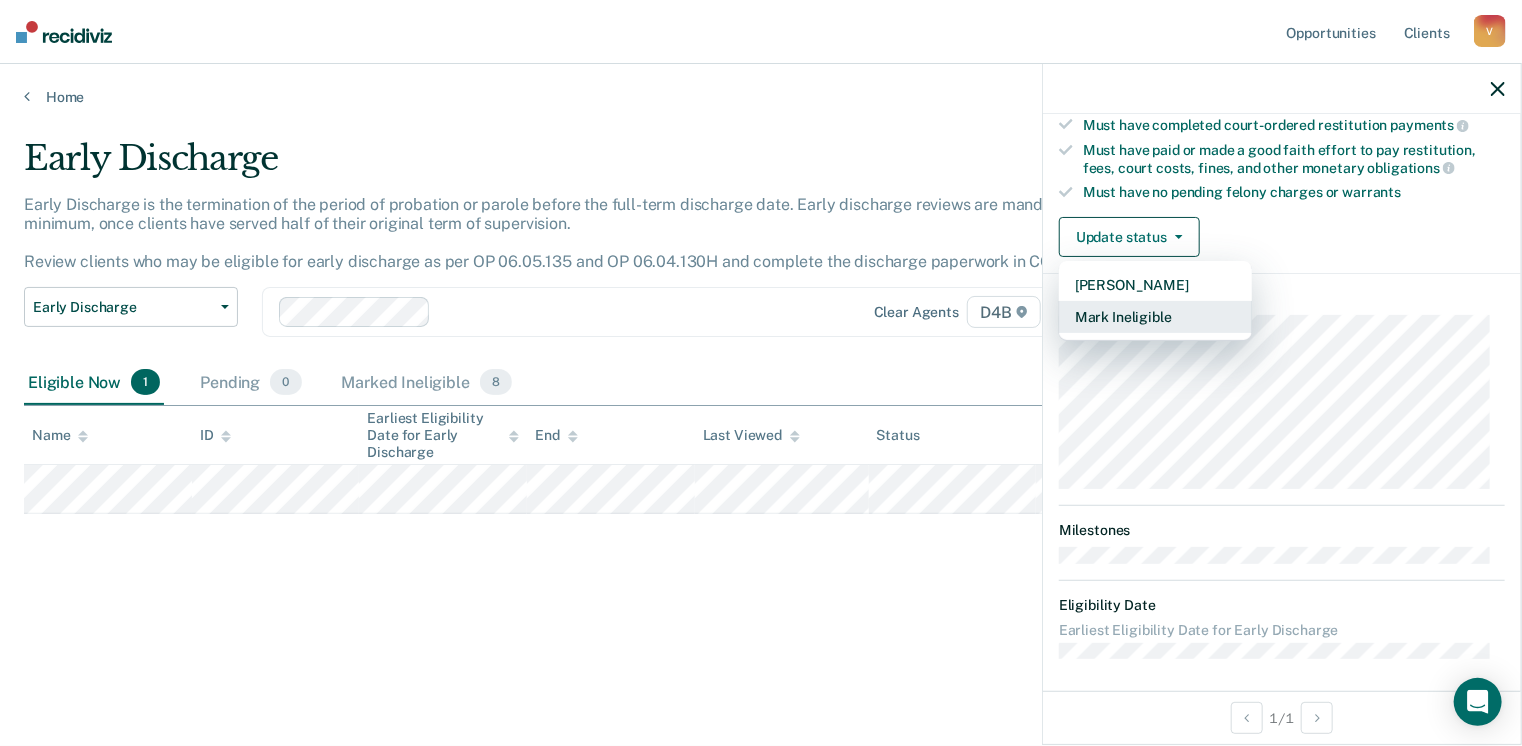 click on "Mark Ineligible" at bounding box center [1155, 317] 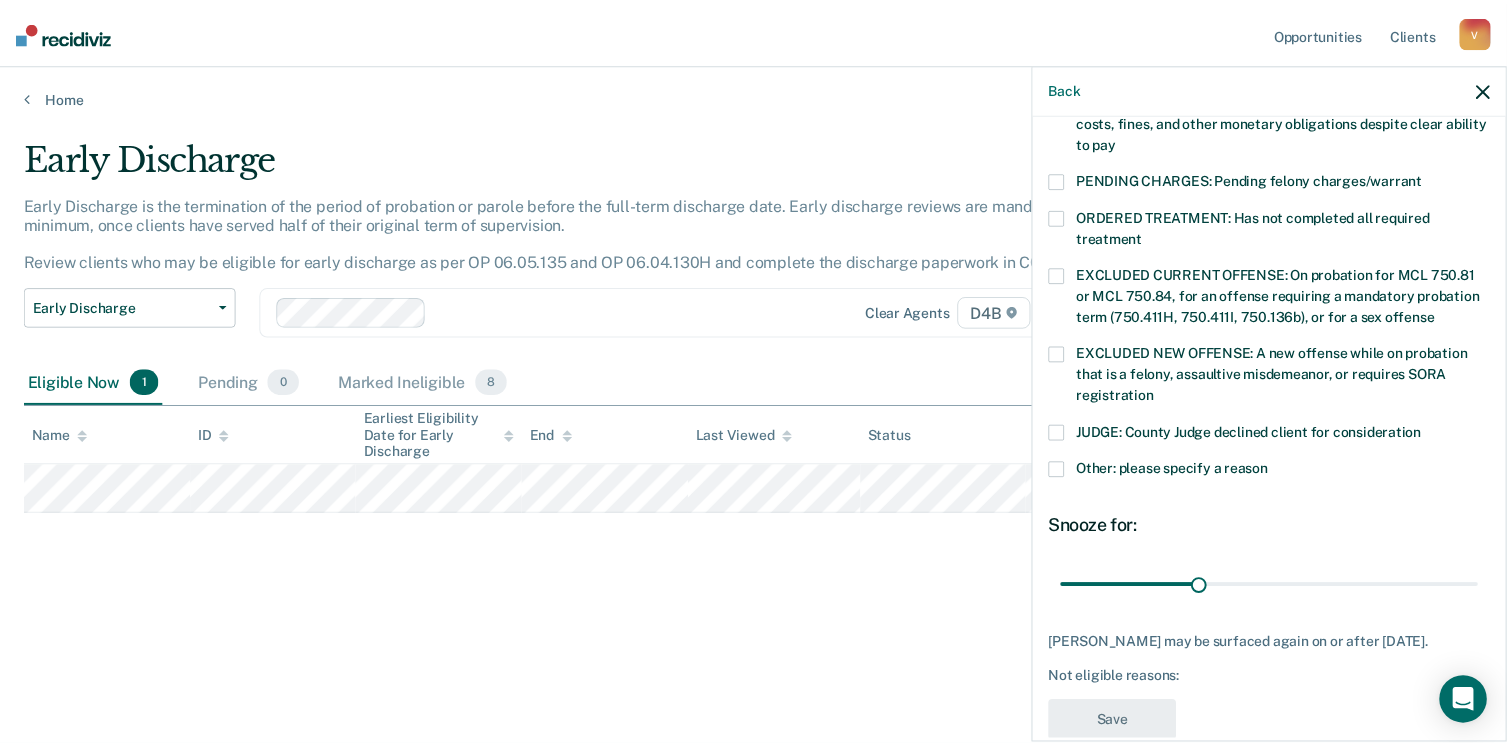 scroll, scrollTop: 630, scrollLeft: 0, axis: vertical 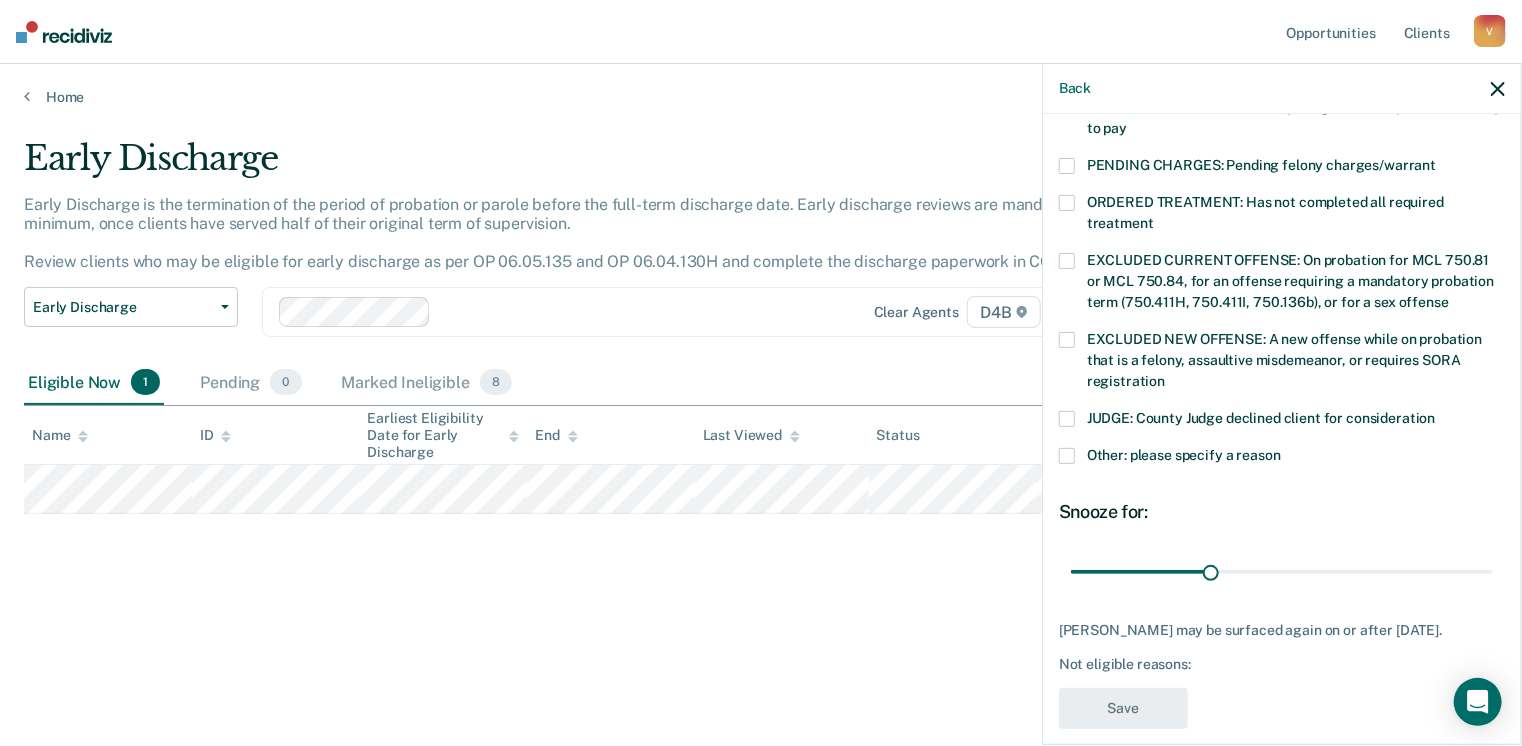 click on "JUDGE: County Judge declined client for consideration" at bounding box center [1261, 418] 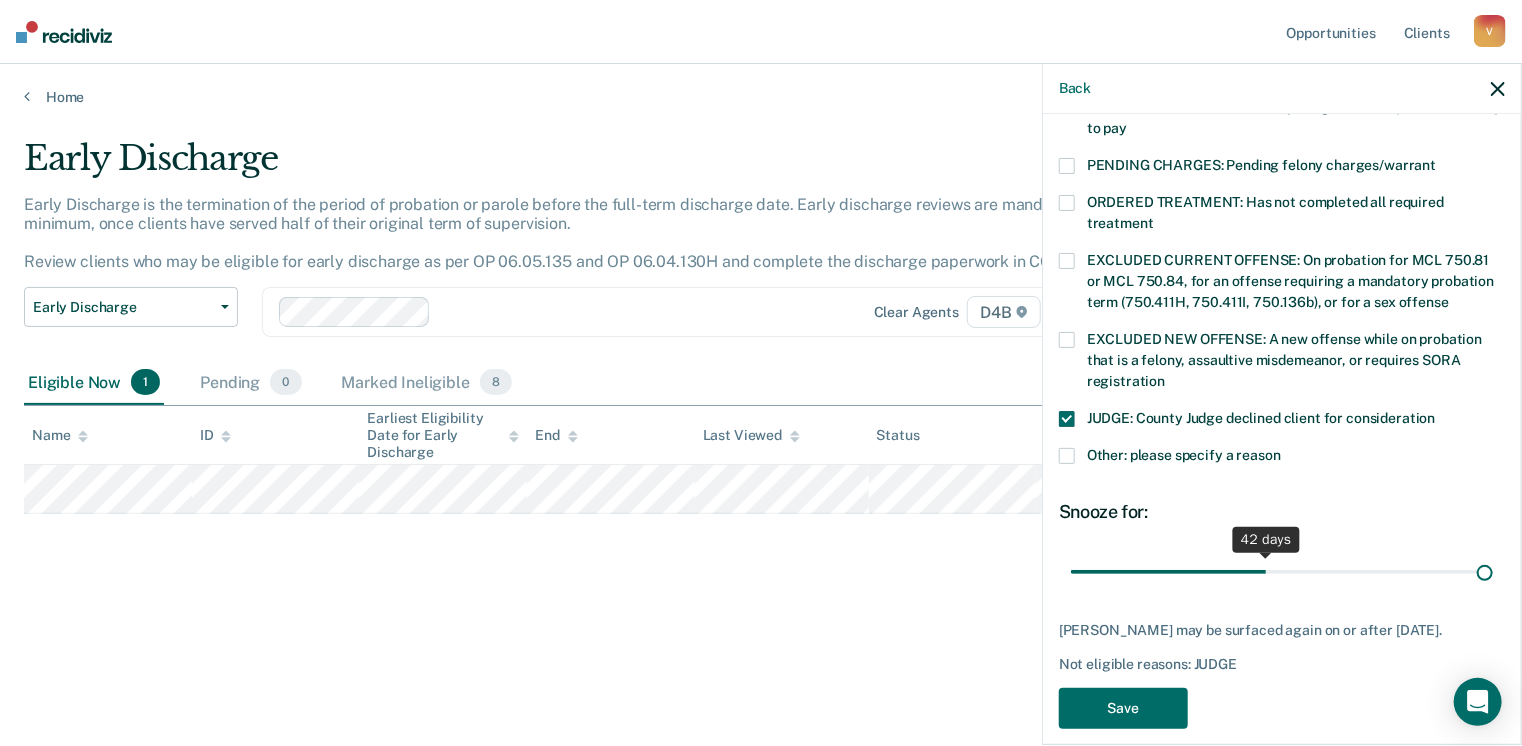 drag, startPoint x: 1209, startPoint y: 546, endPoint x: 1528, endPoint y: 514, distance: 320.601 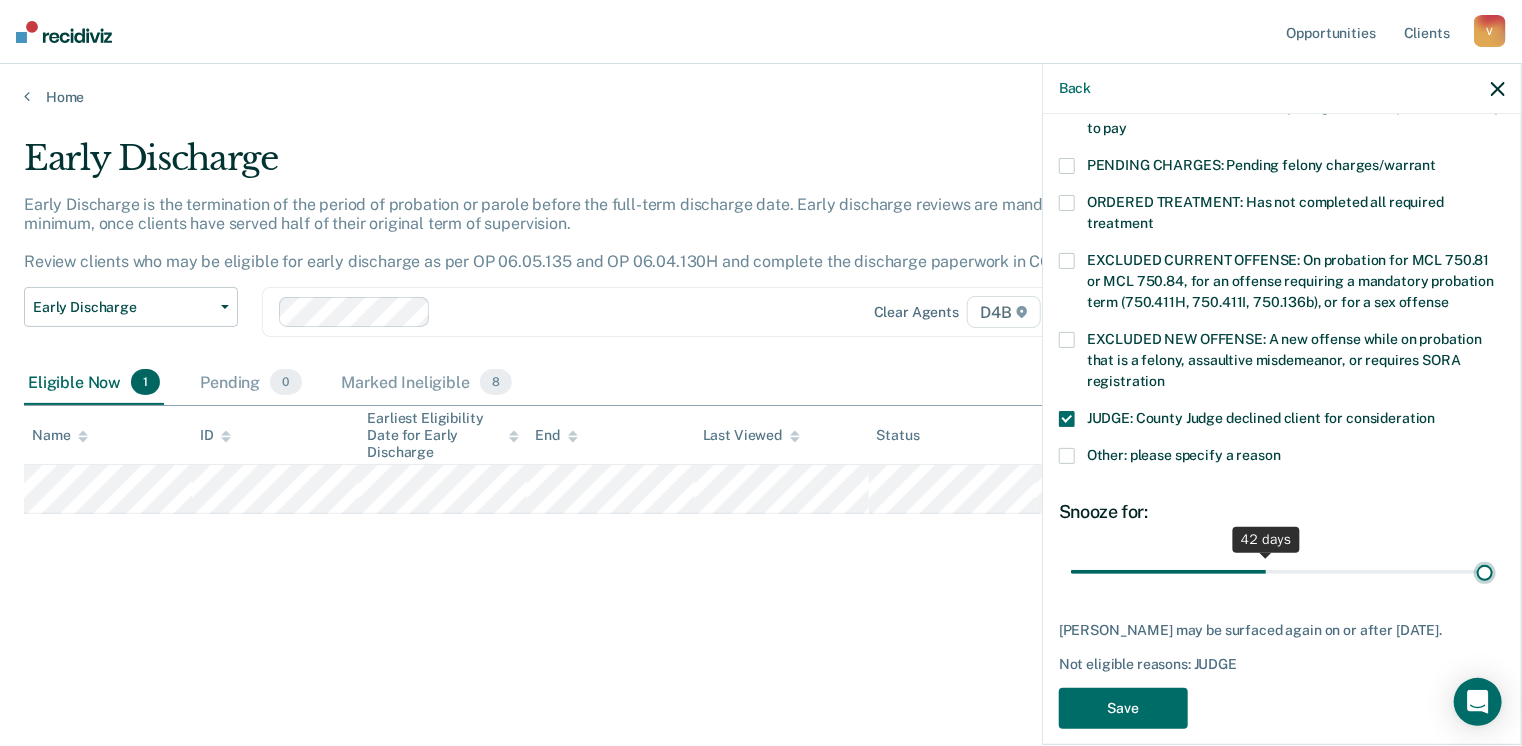 type on "90" 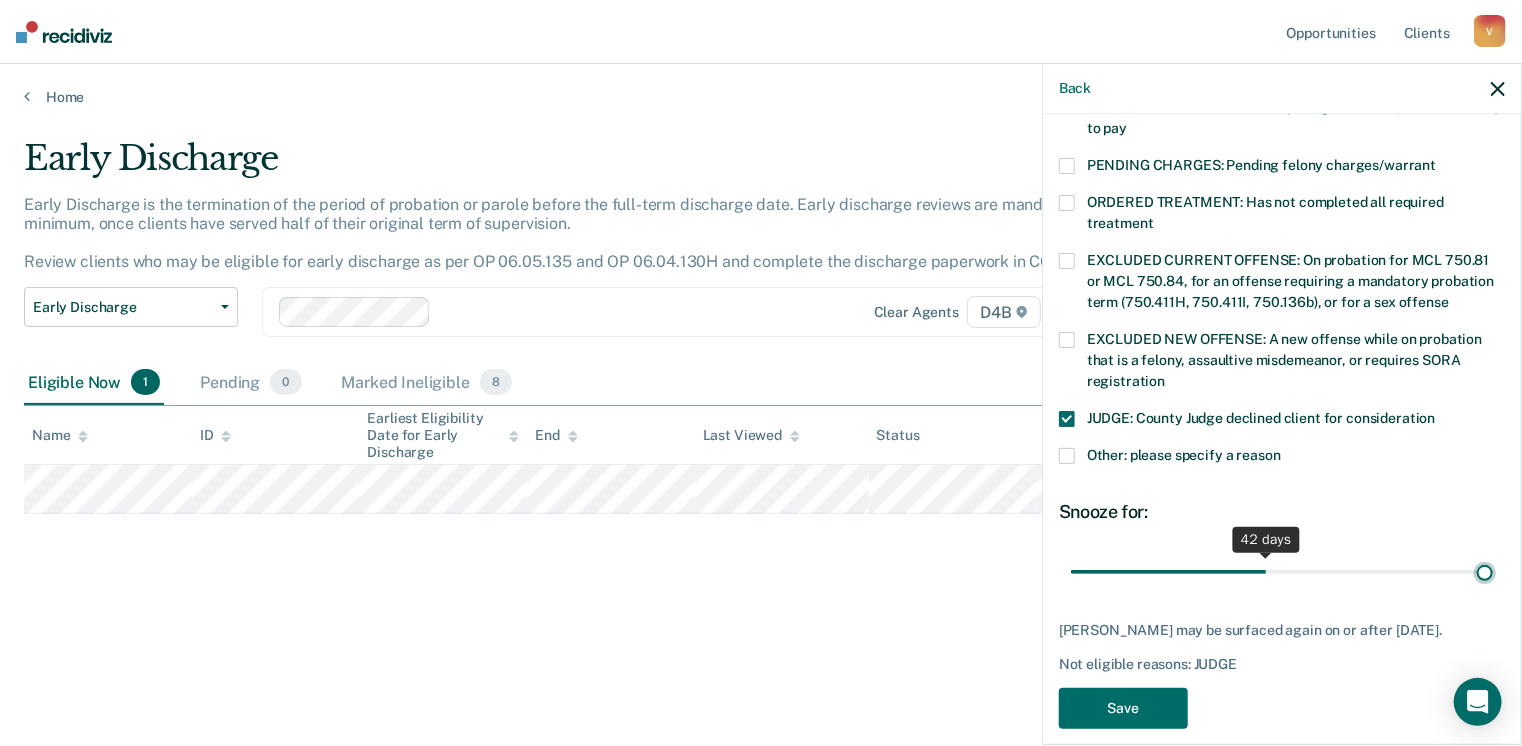click at bounding box center (1282, 572) 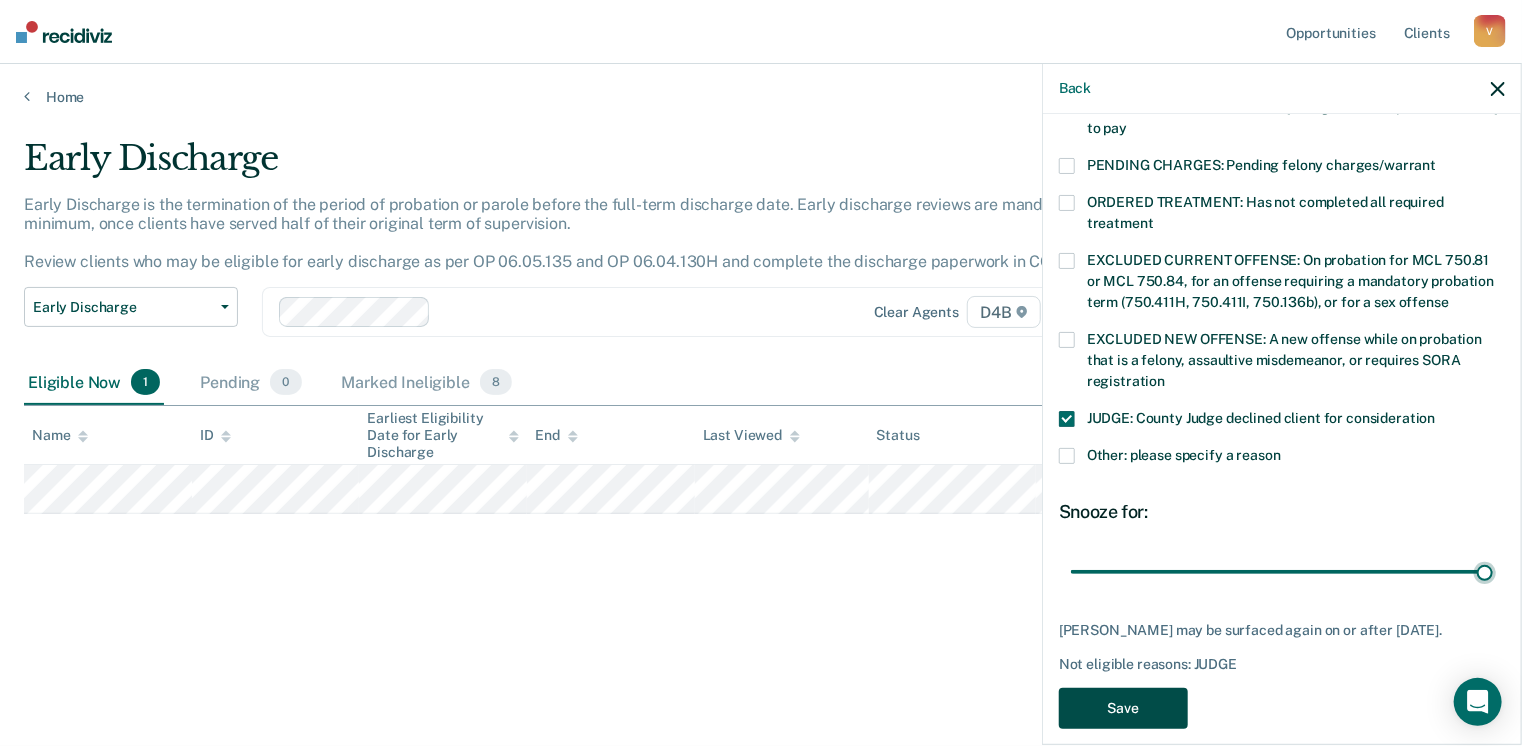 click on "Save" at bounding box center [1123, 708] 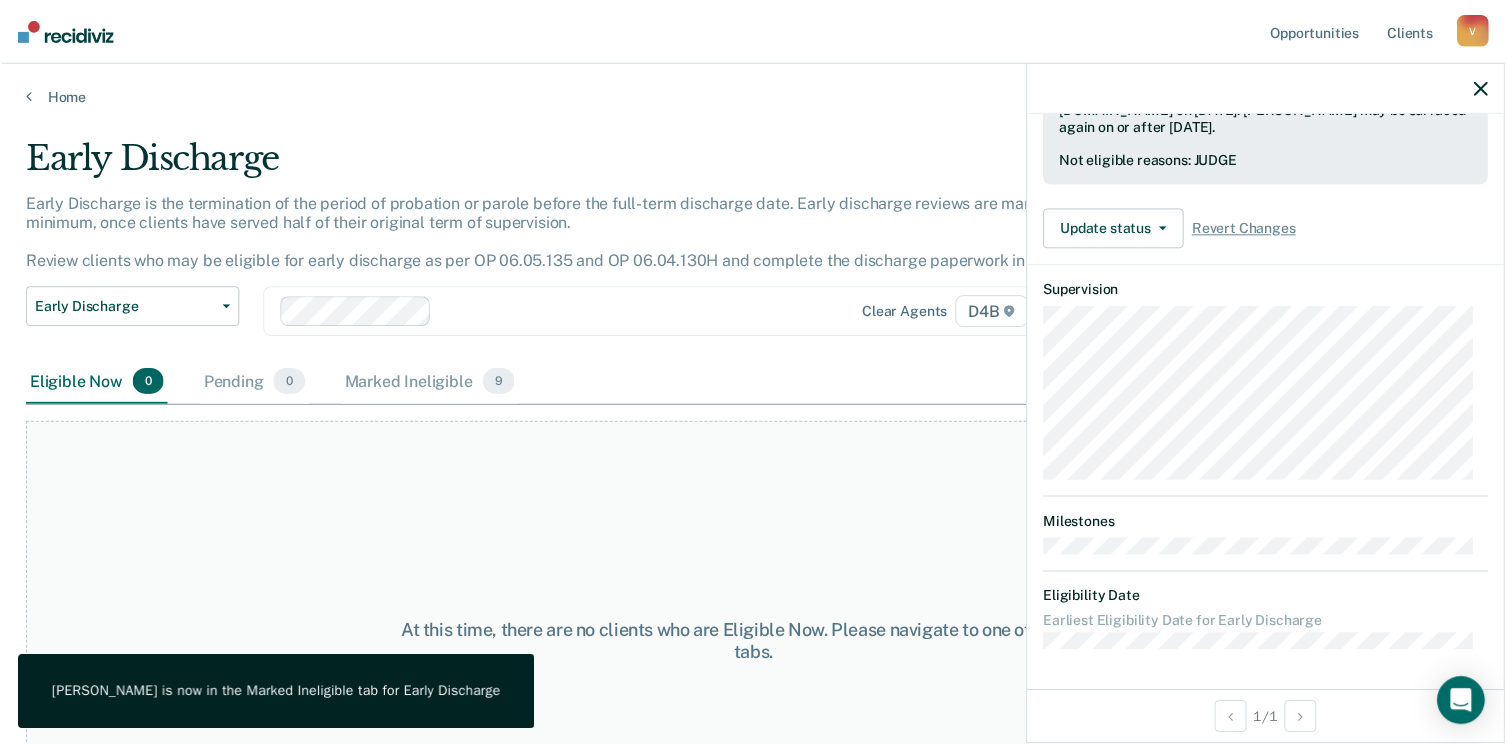scroll, scrollTop: 502, scrollLeft: 0, axis: vertical 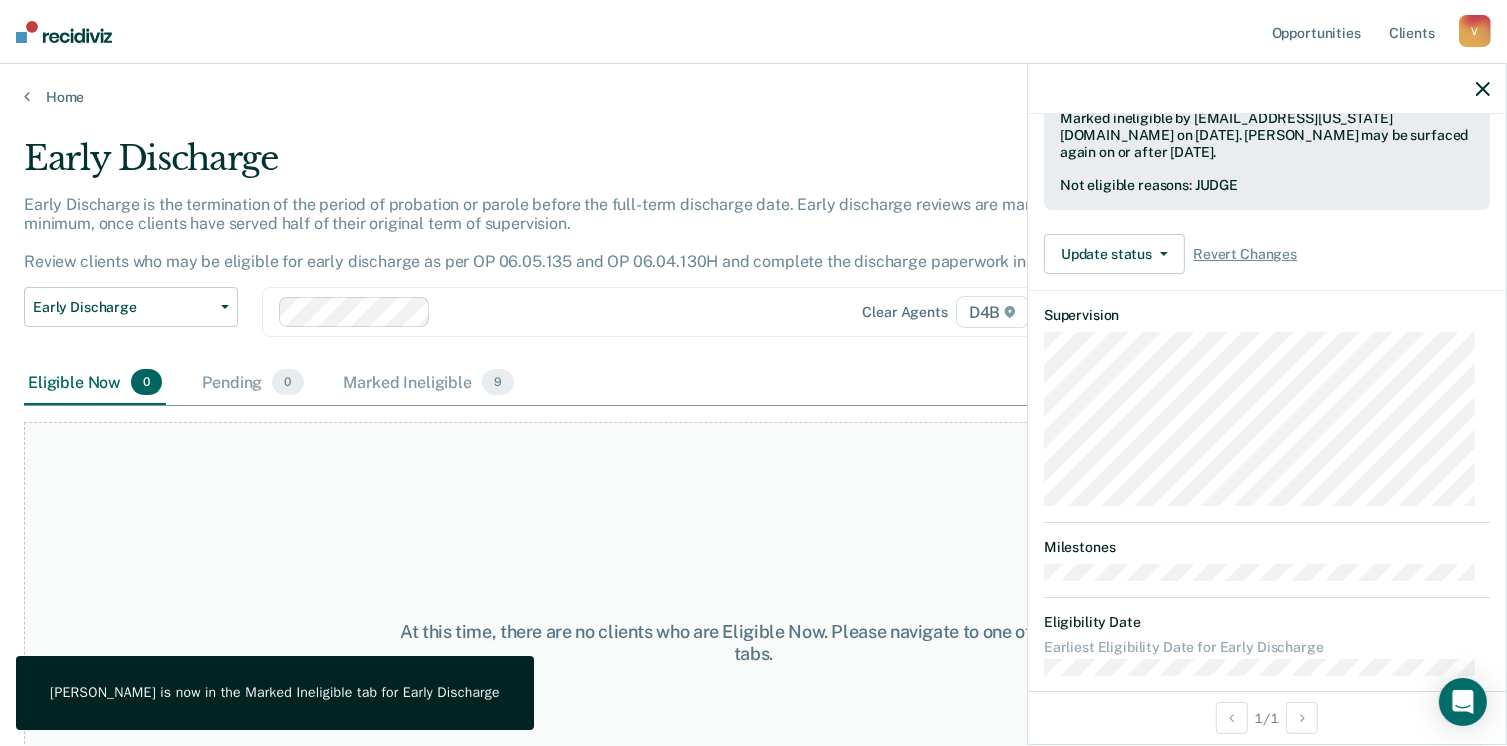 drag, startPoint x: 690, startPoint y: 369, endPoint x: 596, endPoint y: 362, distance: 94.26028 